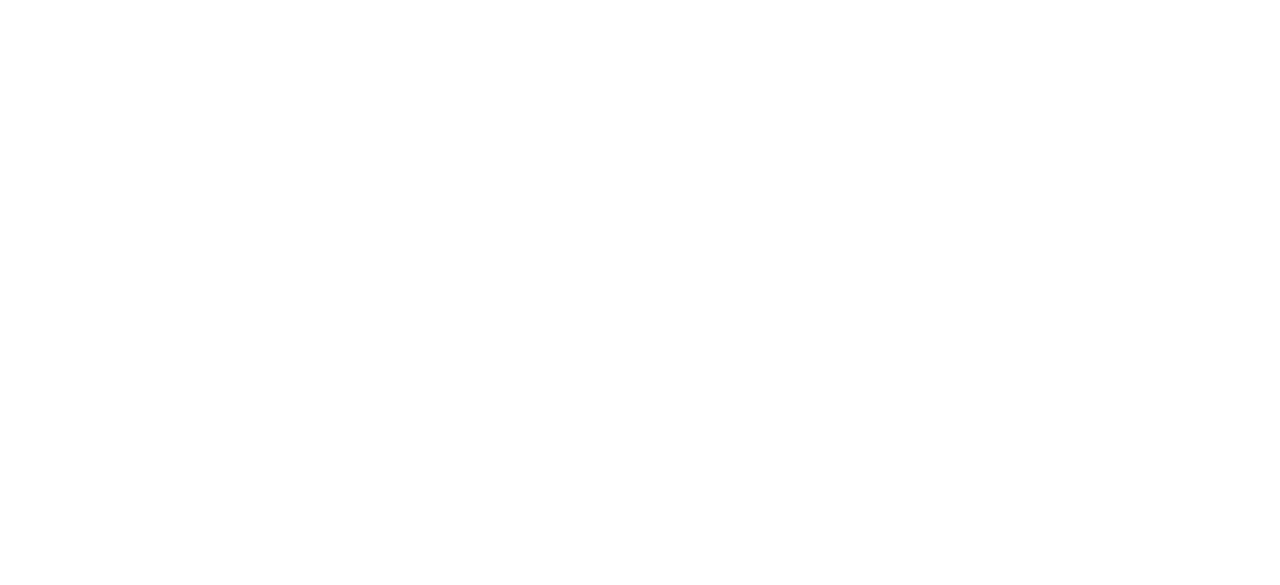 scroll, scrollTop: 0, scrollLeft: 0, axis: both 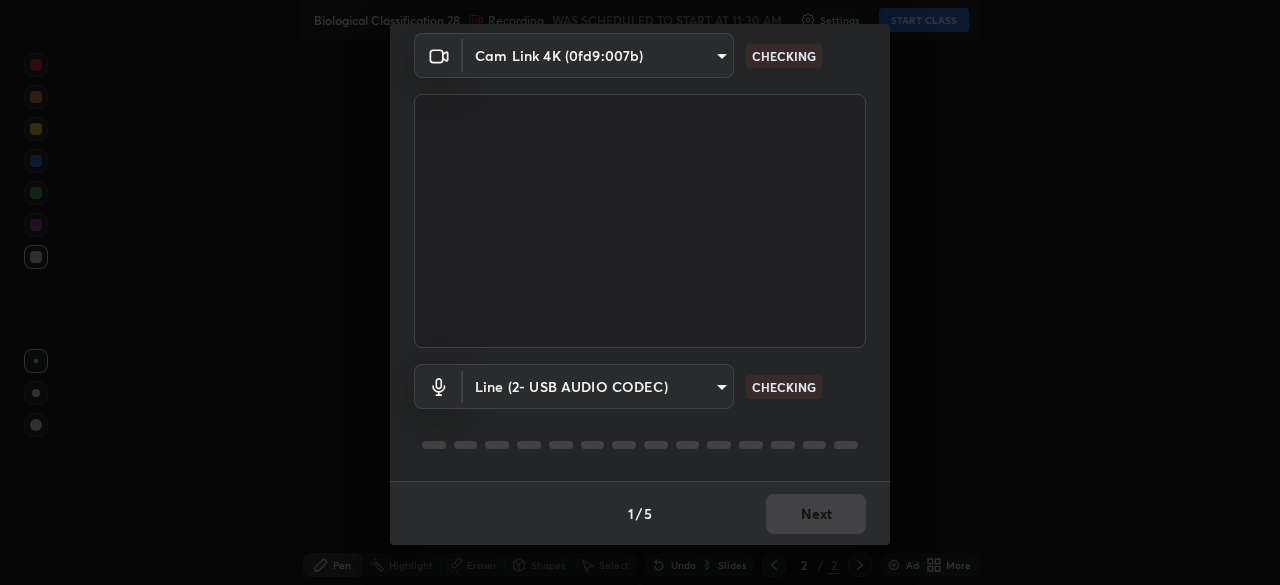 click on "Erase all Biological Classification 28 Recording WAS SCHEDULED TO START AT  11:30 AM Settings START CLASS Setting up your live class Biological Classification 28 • L65 of Course On Botany for NEET Conquer 1 2026 Abdul Majid Khan Pen Highlight Eraser Shapes Select Undo Slides 2 / 2 Add More No doubts shared Encourage your learners to ask a doubt for better clarity Report an issue Reason for reporting Buffering Chat not working Audio - Video sync issue Educator video quality low ​ Attach an image Report Media settings Cam Link 4K (0fd9:007b) 85224a5ddb1d7c473c8089fb73f01f25a8fb598abb9b0335bd4e39e439134962 CHECKING Line (2- USB AUDIO  CODEC) 6d0be48688fdc4693ed74d6687f30f6531759966d82b91c4b6528f1db33a2558 CHECKING 1 / 5 Next" at bounding box center [640, 292] 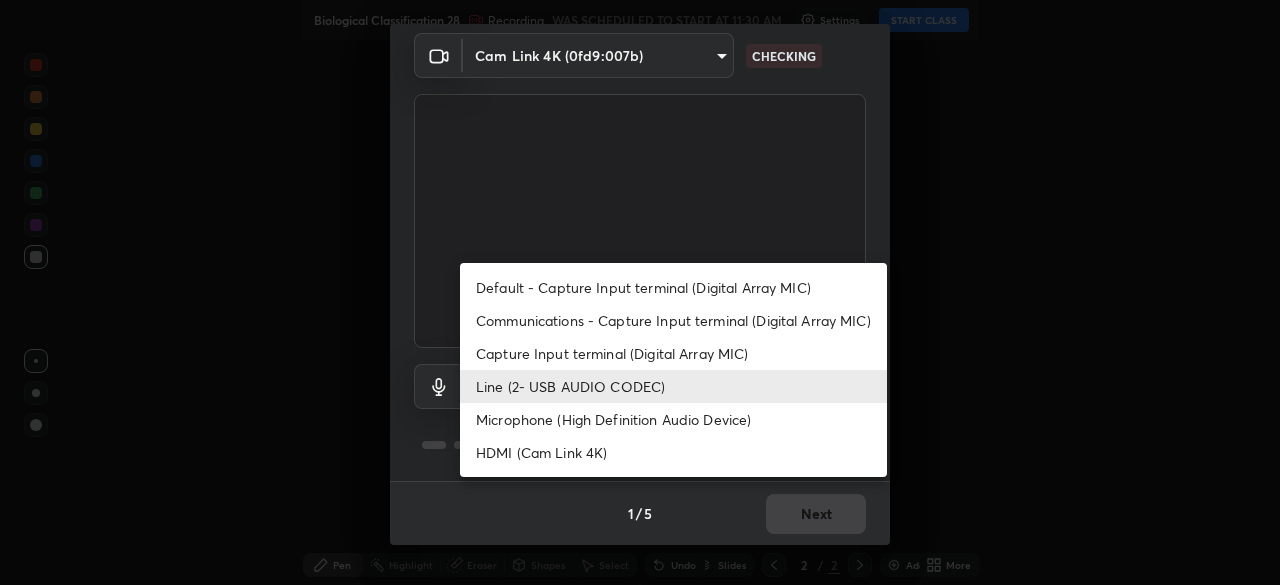 click on "Communications - Capture Input terminal (Digital Array MIC)" at bounding box center (673, 320) 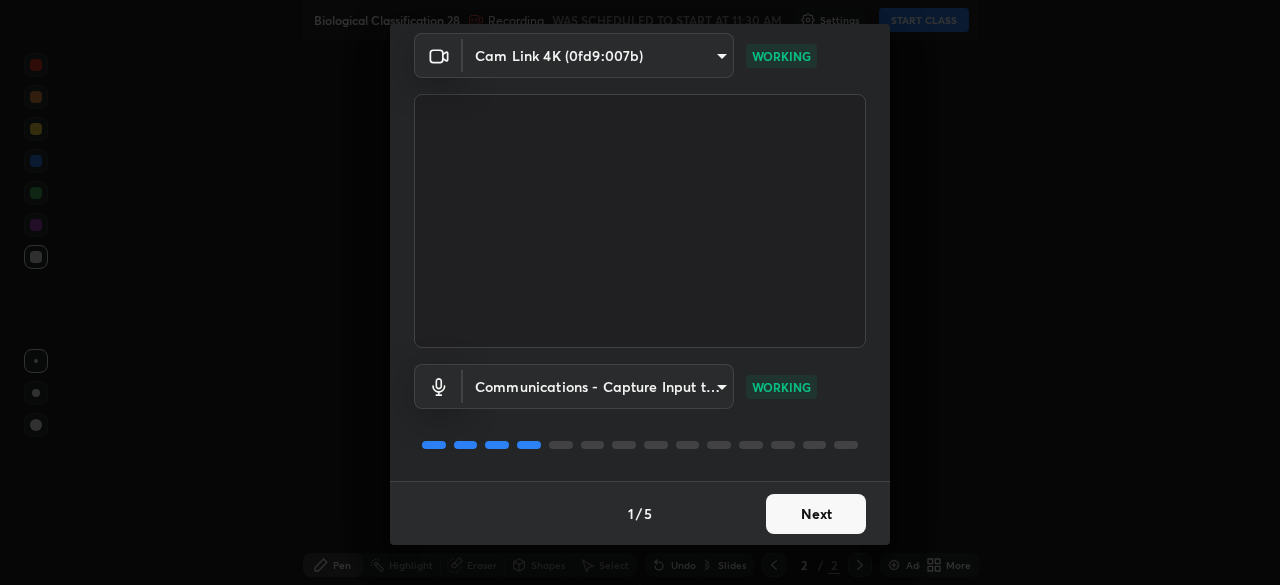 click on "Next" at bounding box center [816, 514] 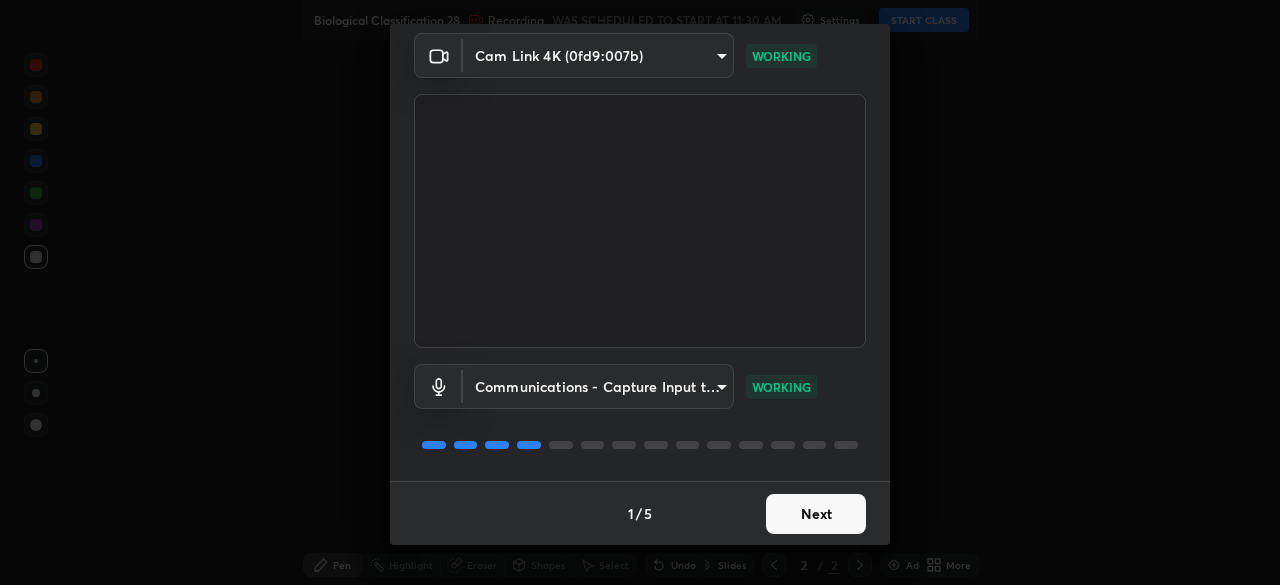 scroll, scrollTop: 0, scrollLeft: 0, axis: both 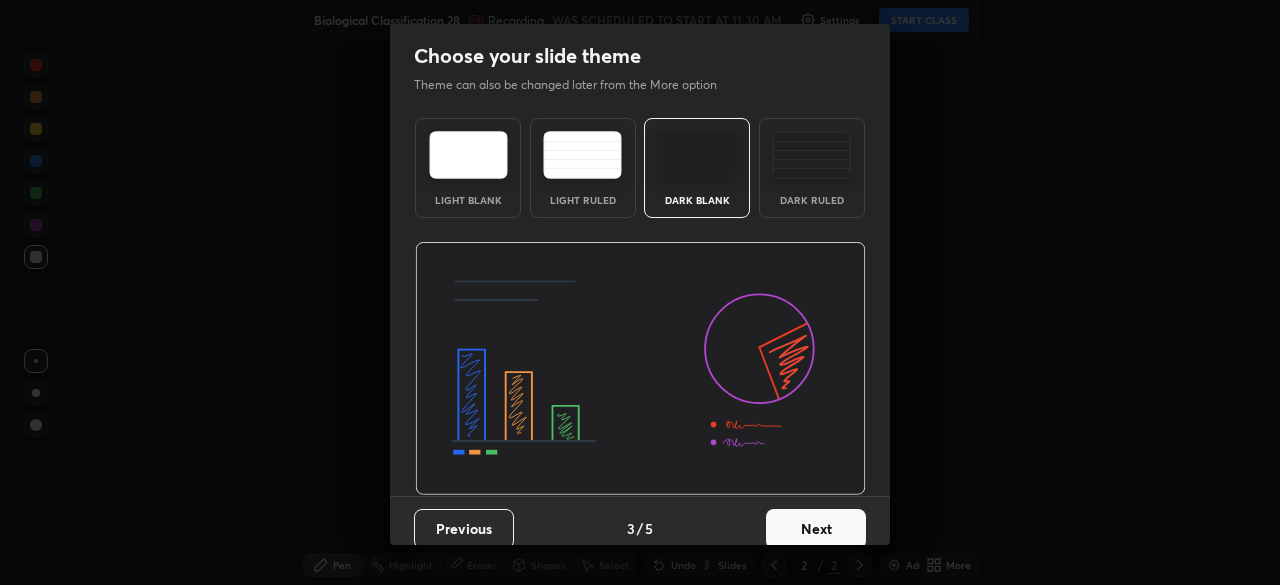 click on "Next" at bounding box center [816, 529] 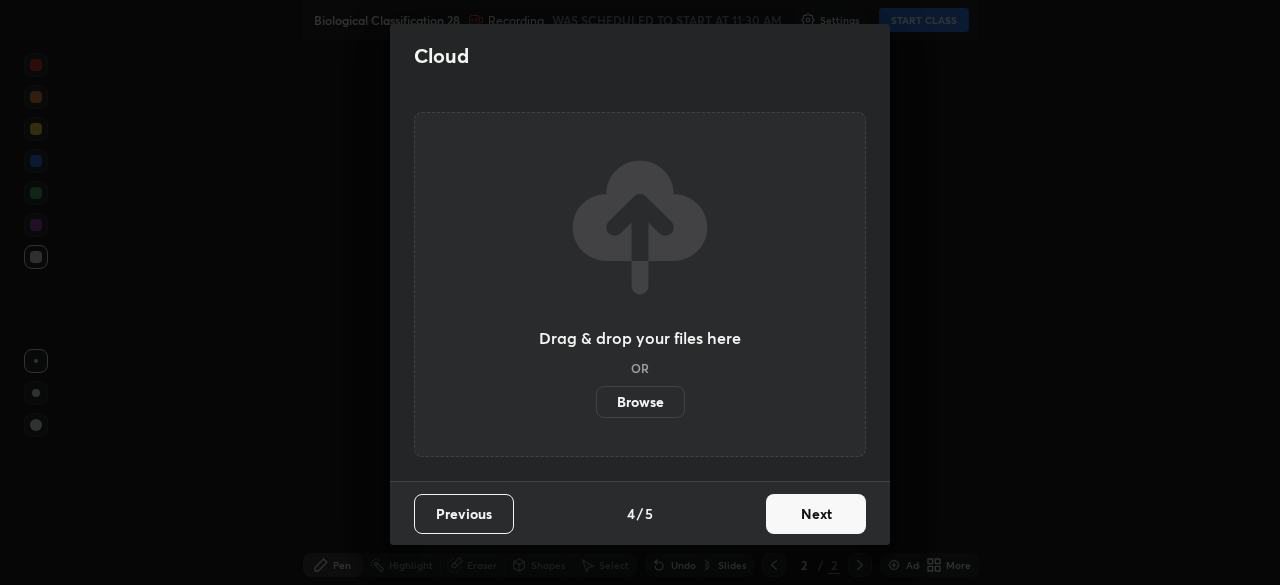 click on "Next" at bounding box center (816, 514) 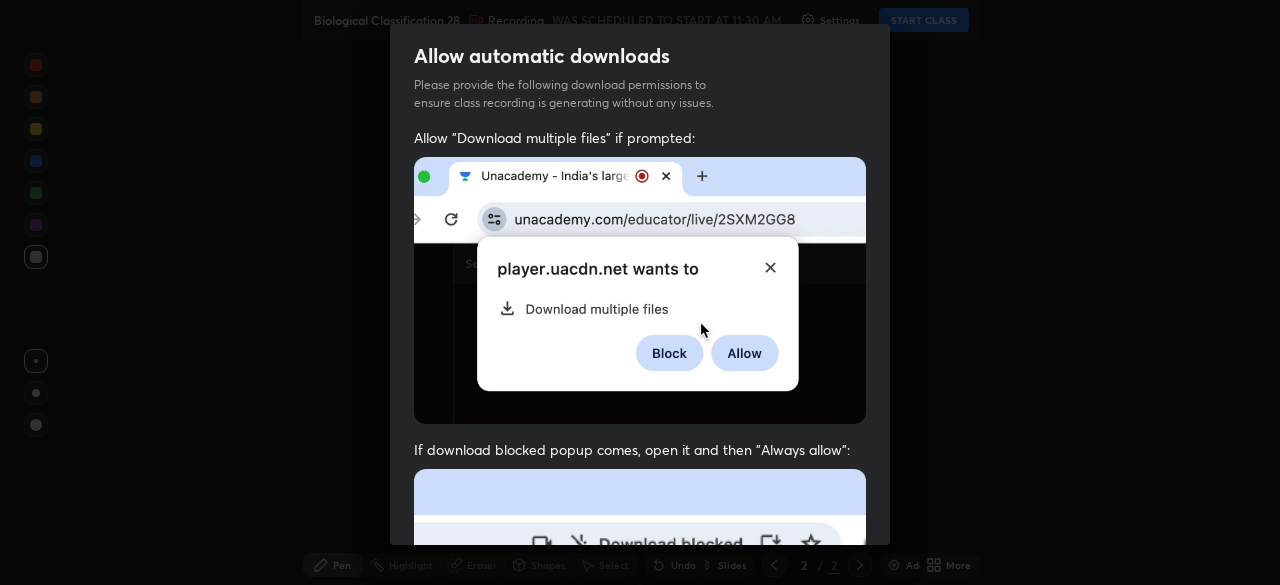click at bounding box center [640, 687] 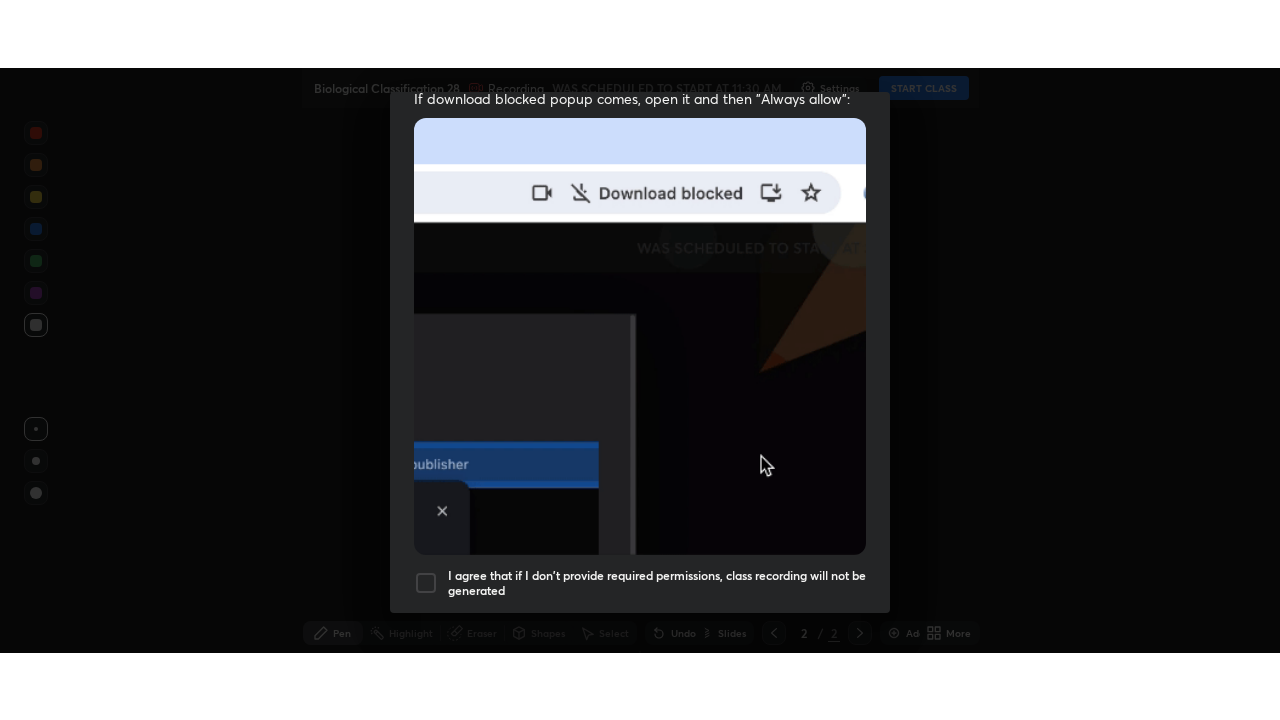 scroll, scrollTop: 479, scrollLeft: 0, axis: vertical 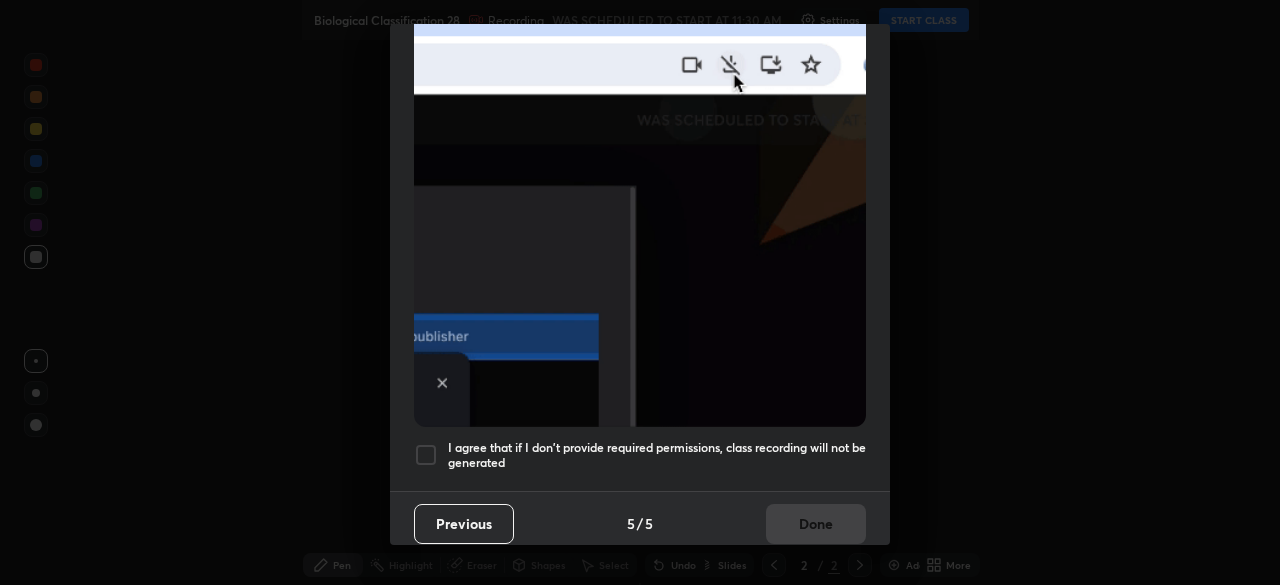 click on "I agree that if I don't provide required permissions, class recording will not be generated" at bounding box center [657, 455] 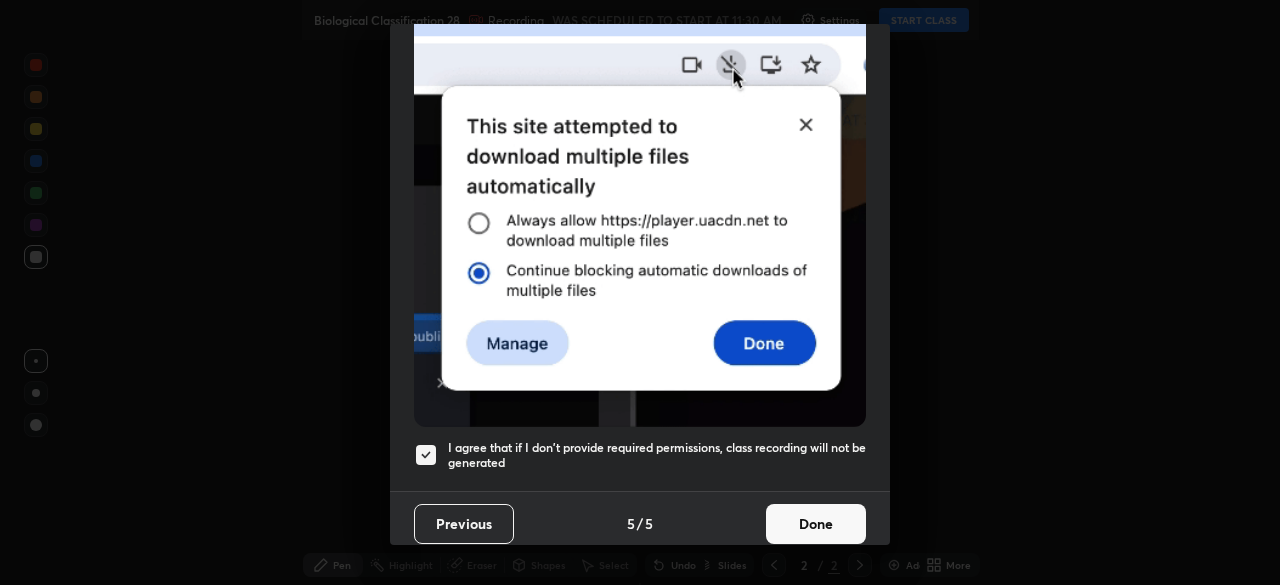 click on "Done" at bounding box center (816, 524) 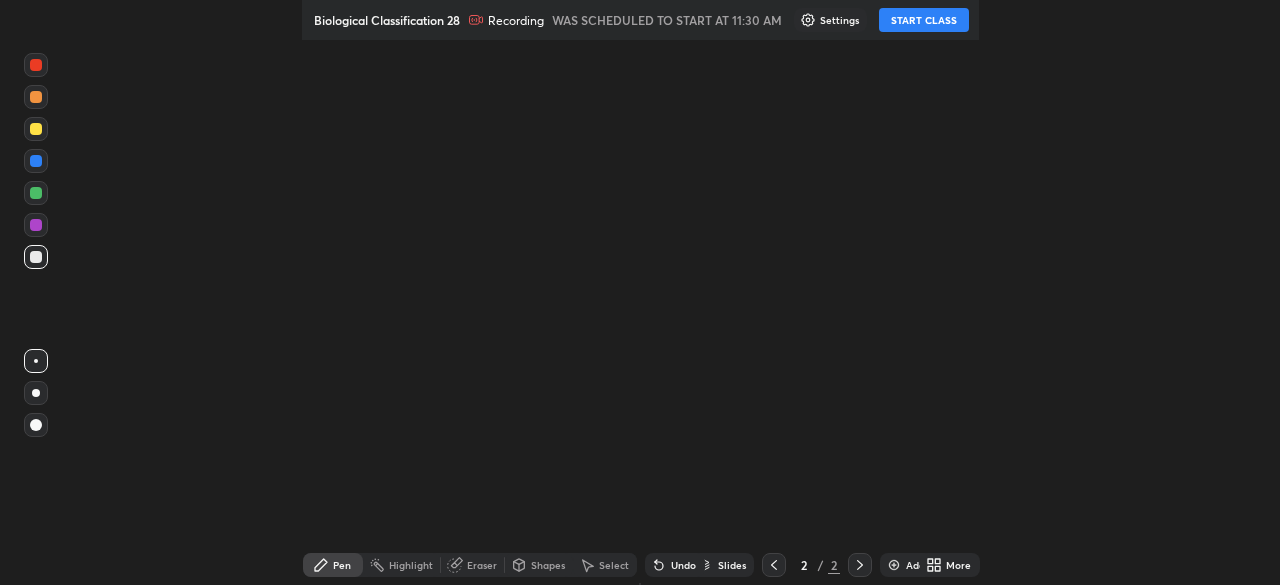 click on "START CLASS" at bounding box center [924, 20] 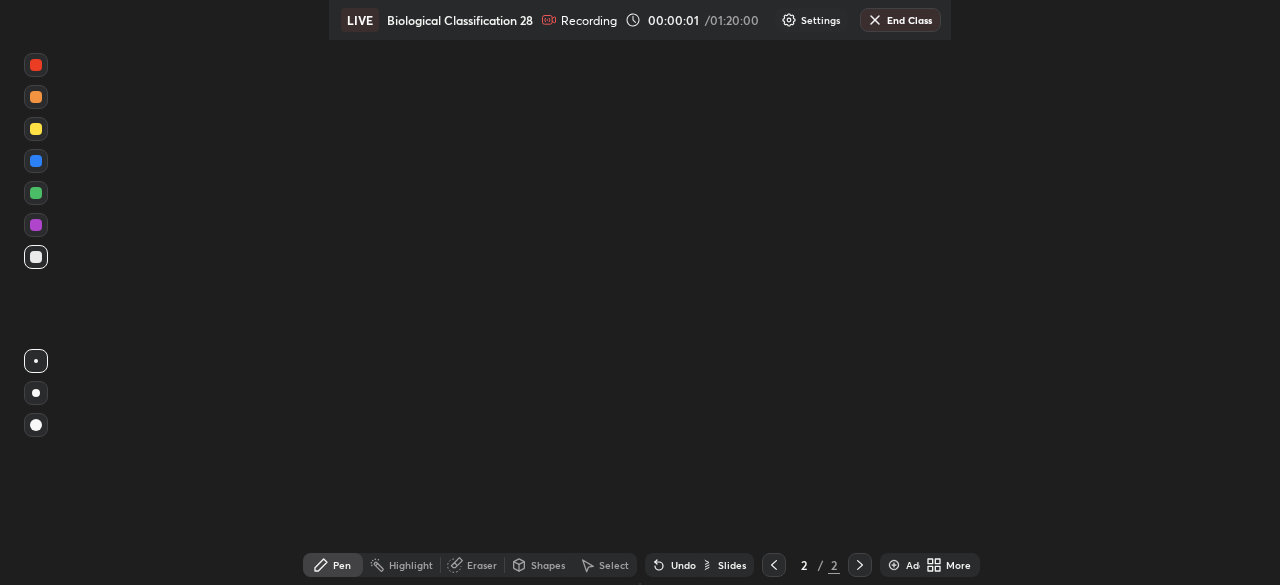 click on "More" at bounding box center [958, 565] 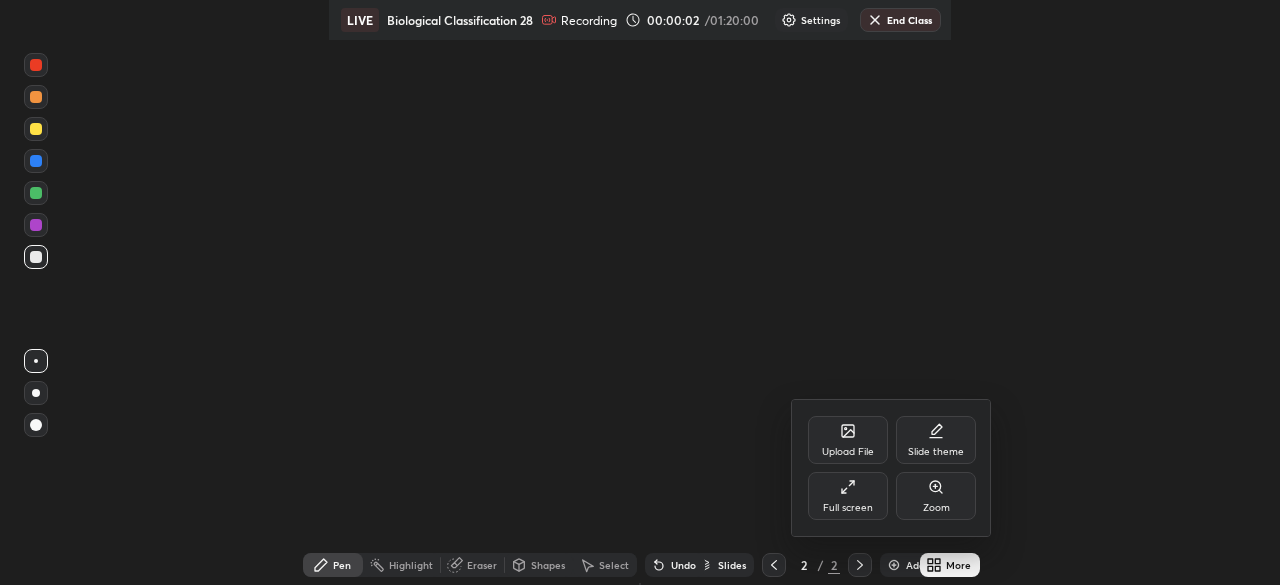 click on "Full screen" at bounding box center (848, 496) 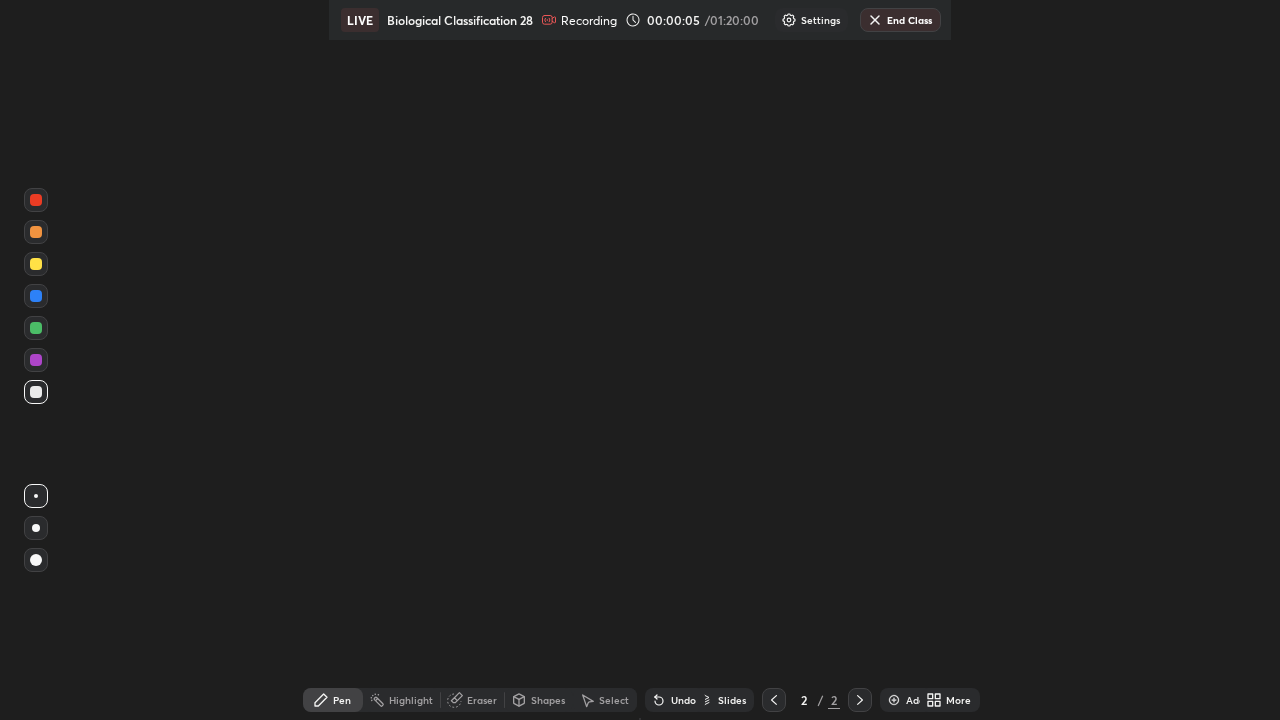 click on "More" at bounding box center (958, 700) 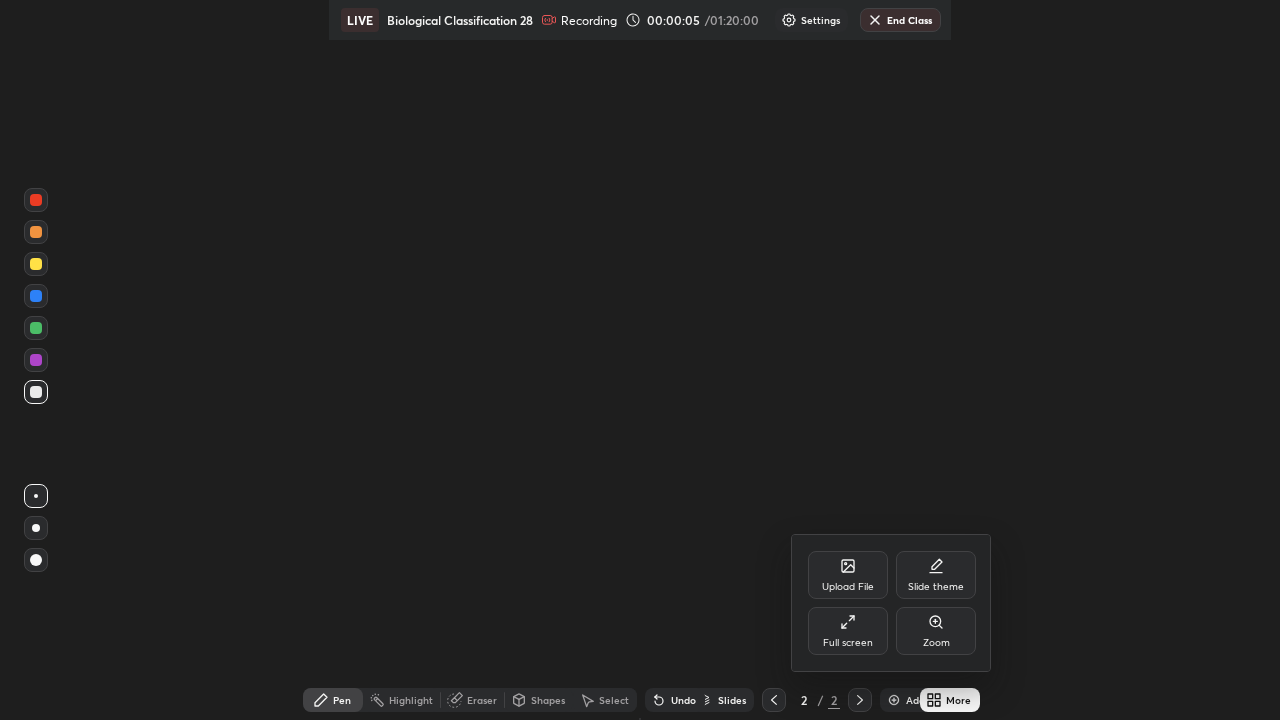 click on "Full screen" at bounding box center (848, 631) 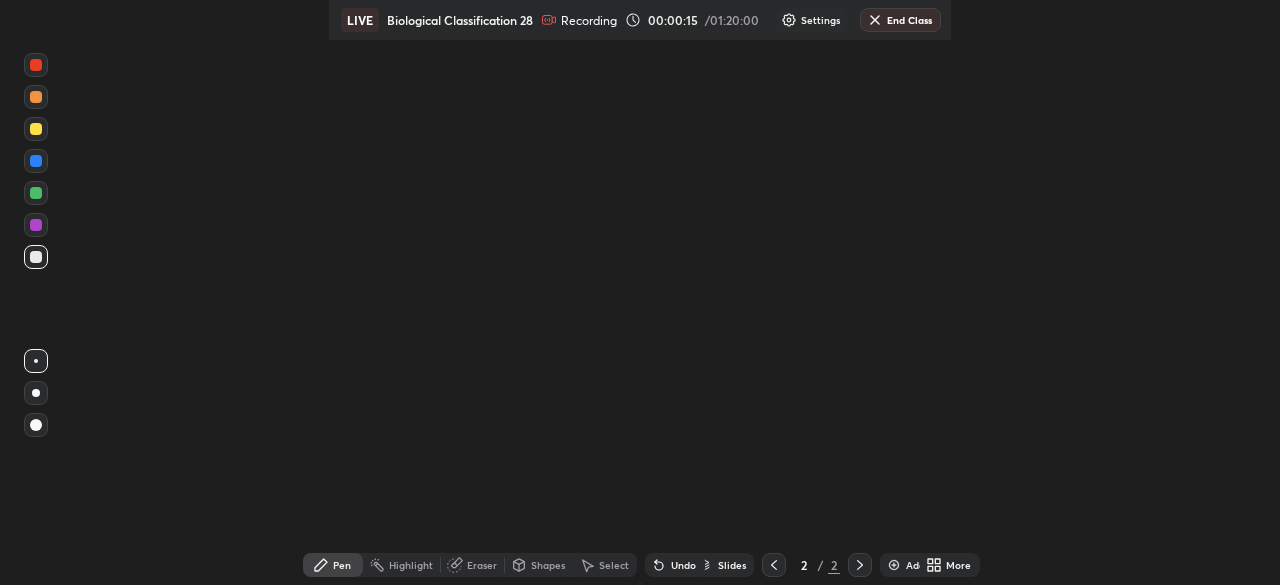 click on "More" at bounding box center [950, 565] 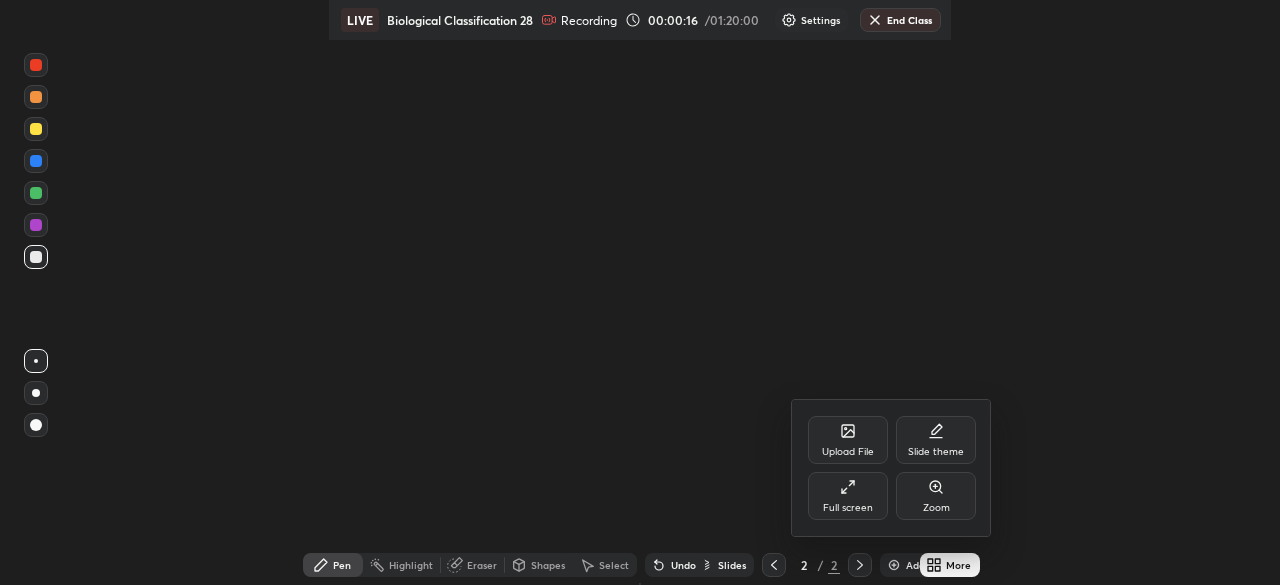 click on "Full screen" at bounding box center [848, 508] 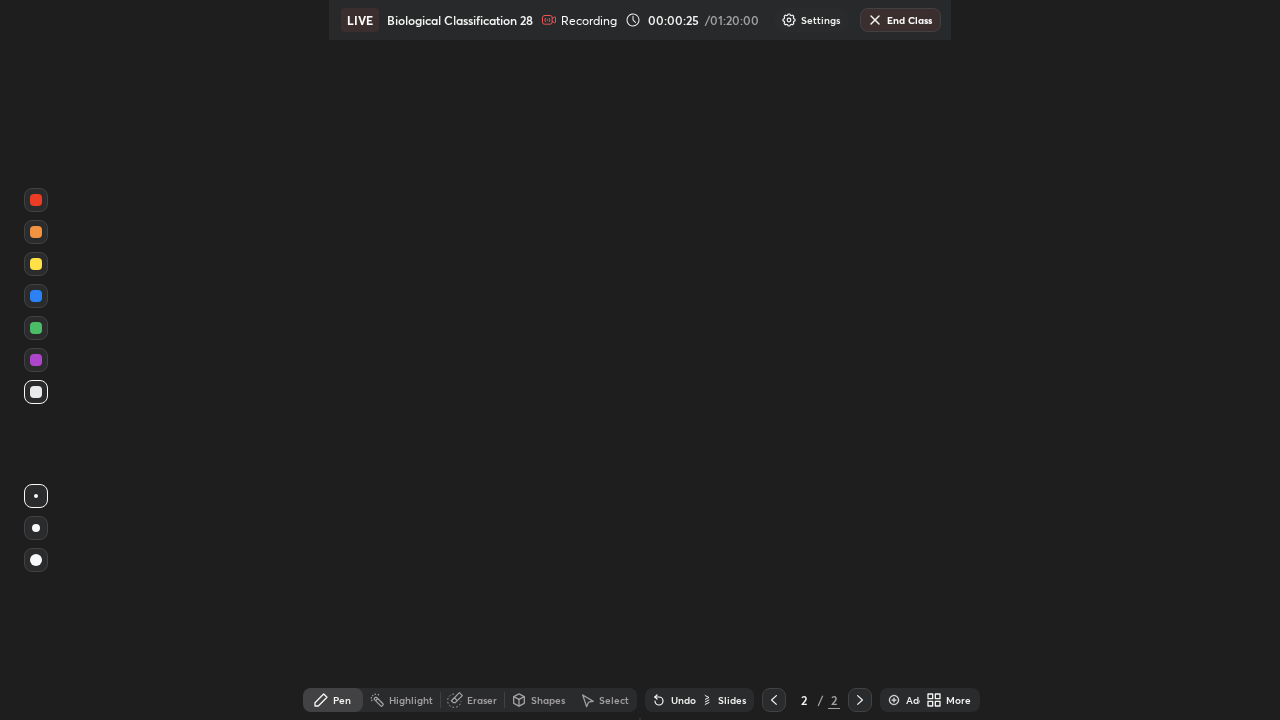 click at bounding box center [36, 528] 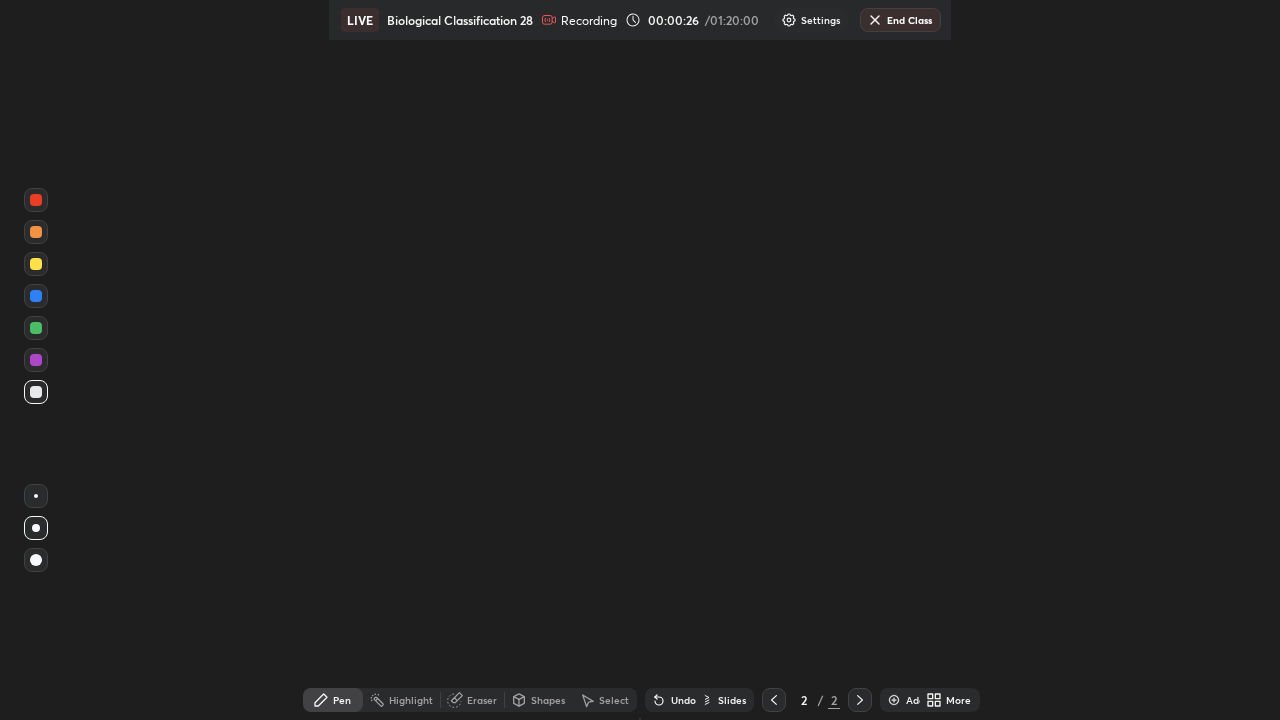 click at bounding box center [36, 232] 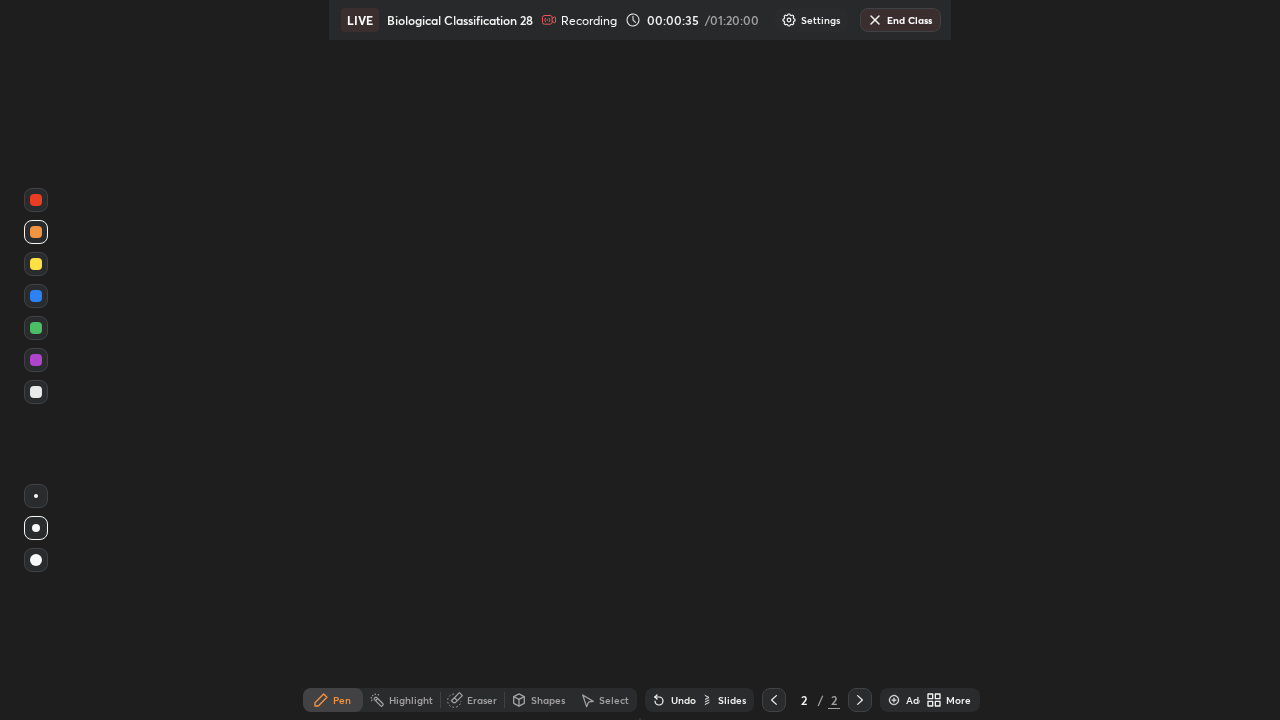 click on "Shapes" at bounding box center [548, 700] 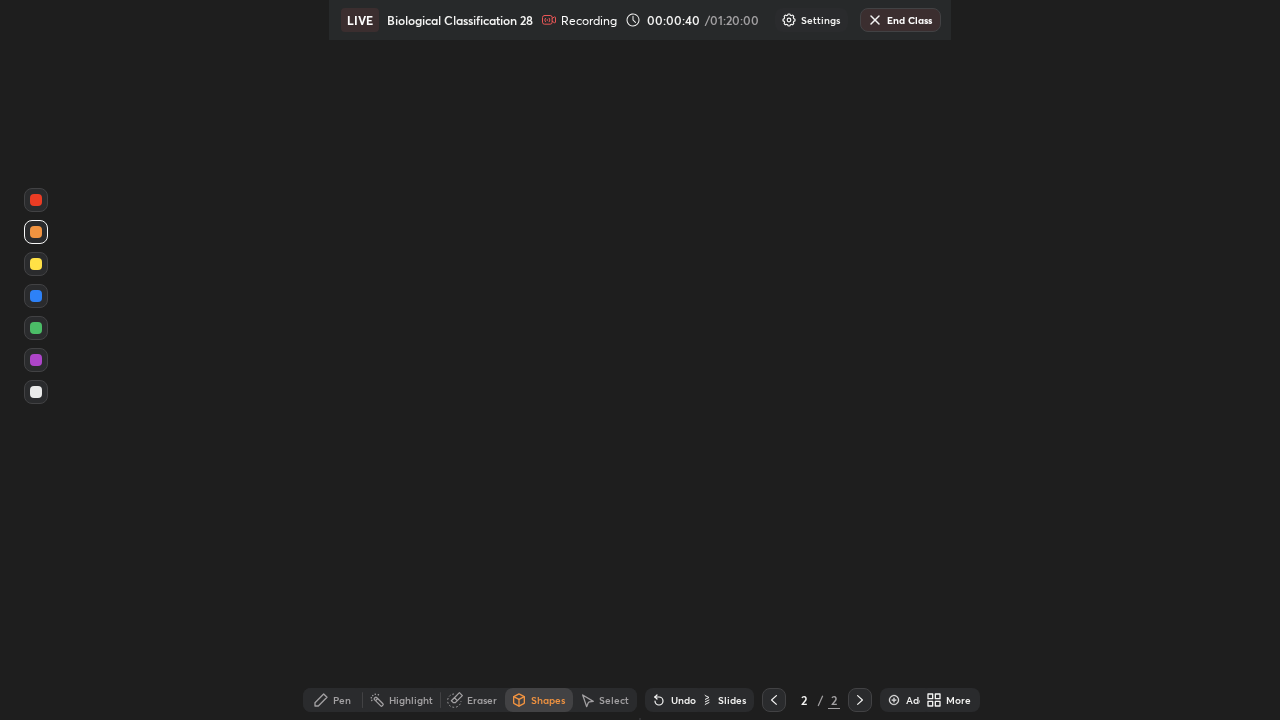click on "Shapes" at bounding box center (539, 700) 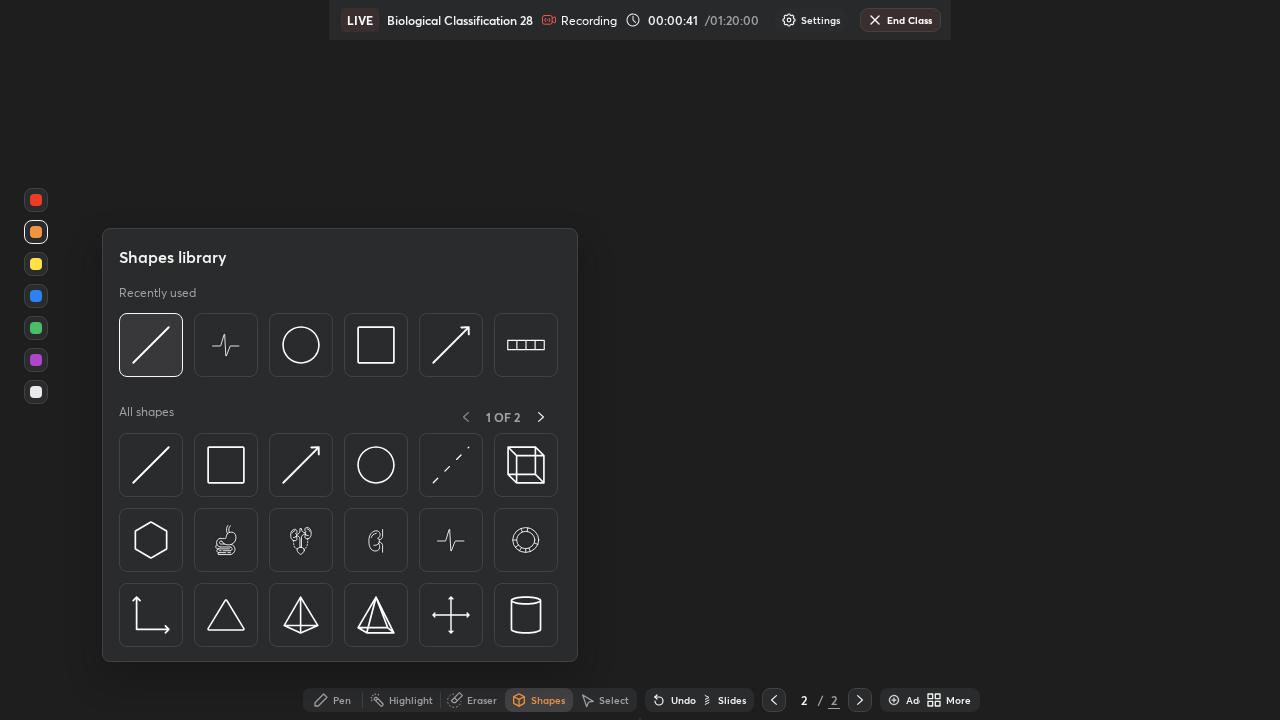 click at bounding box center (151, 345) 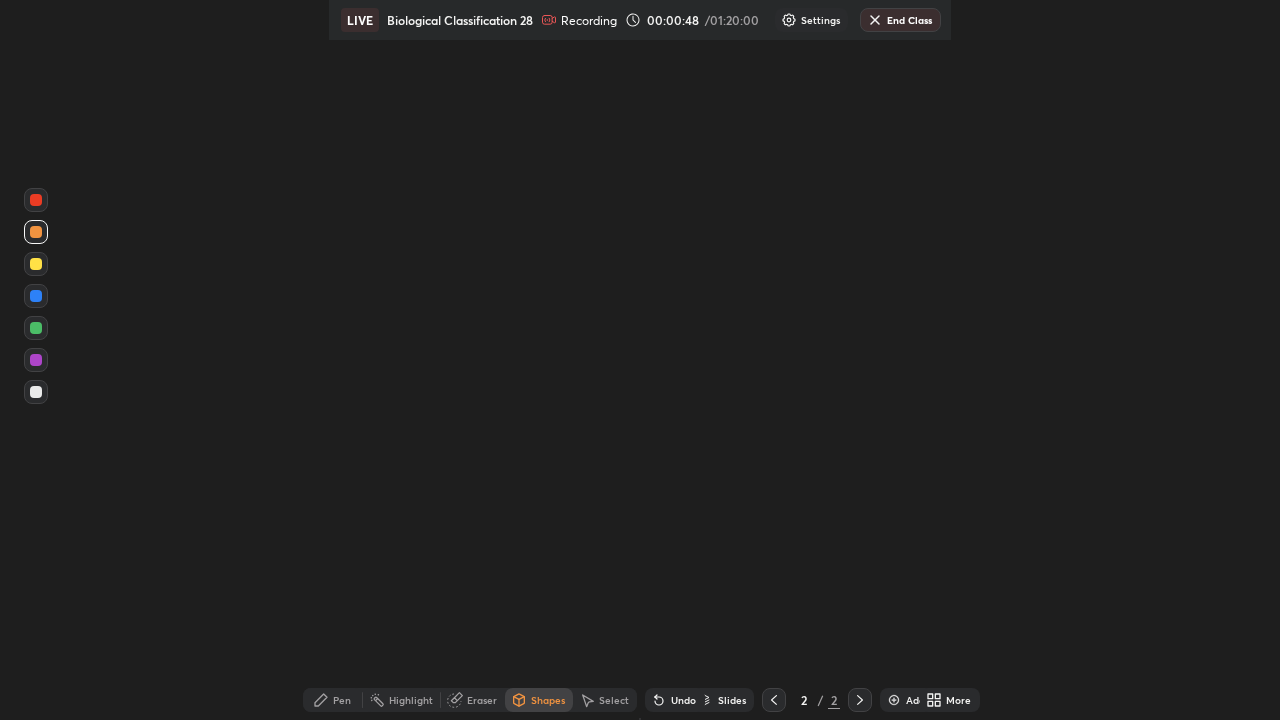 click on "Shapes" at bounding box center (548, 700) 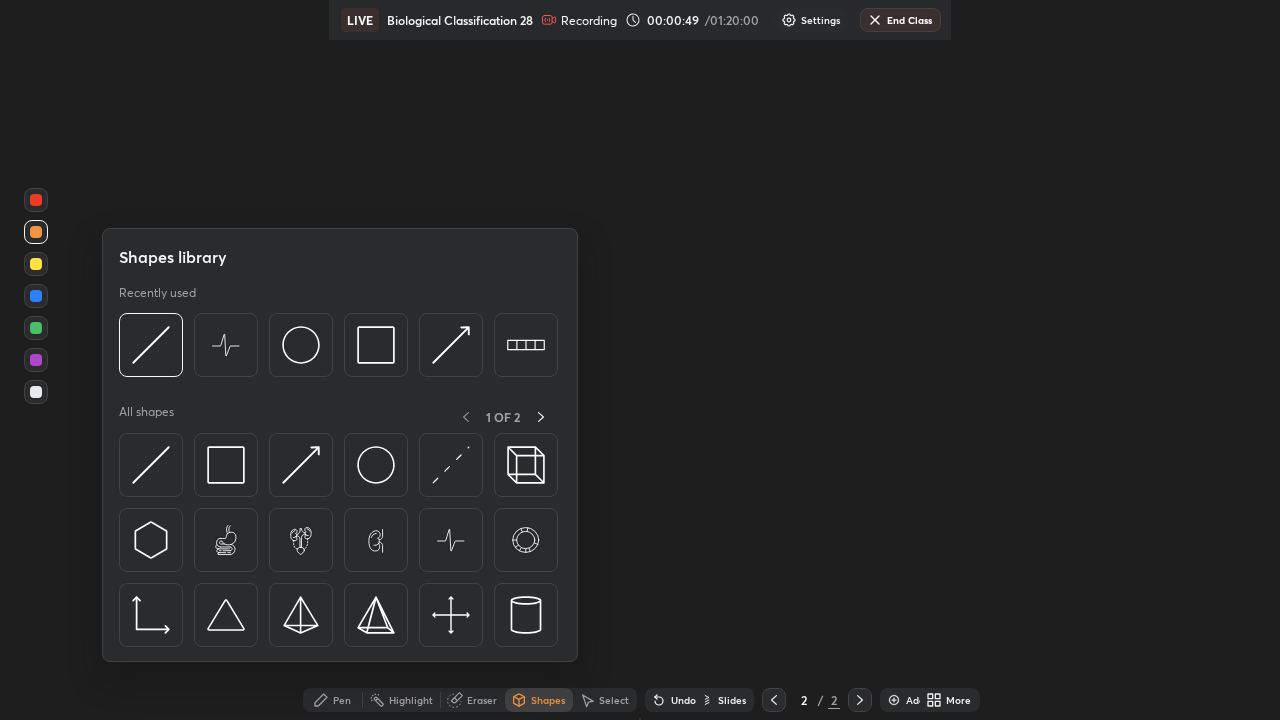 click on "Pen" at bounding box center (342, 700) 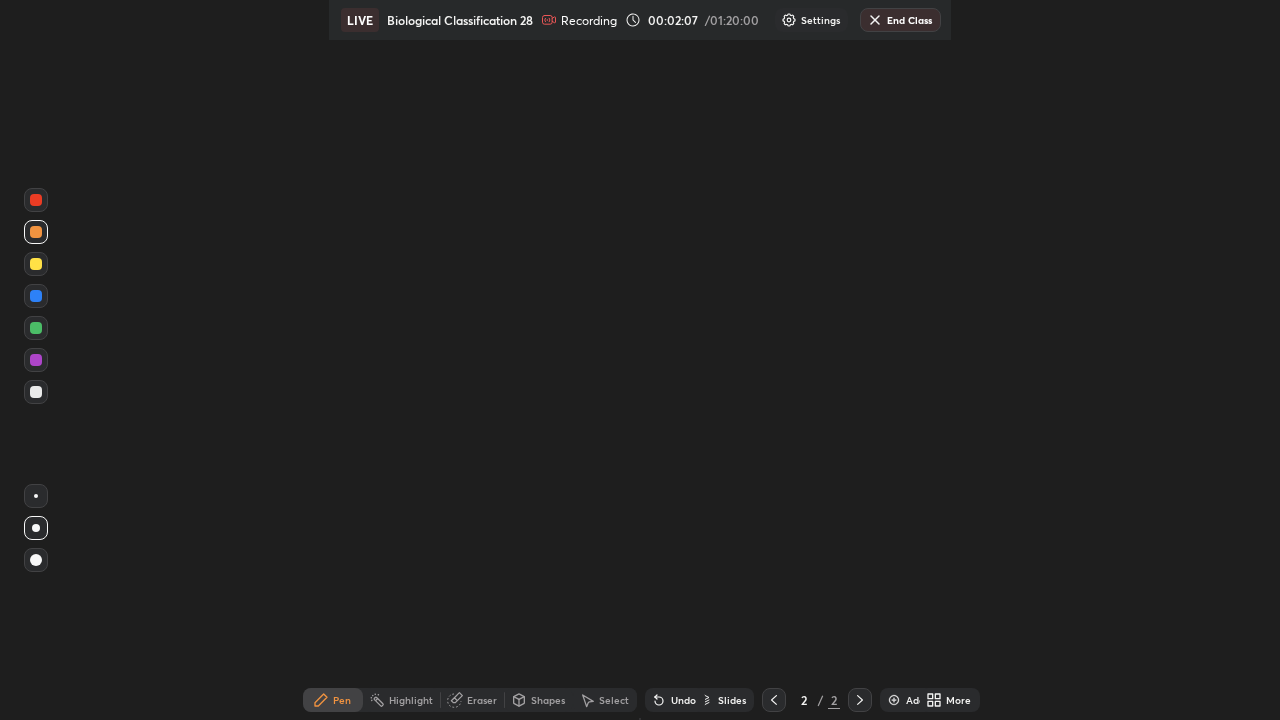 click on "Setting up your live class" at bounding box center [640, 360] 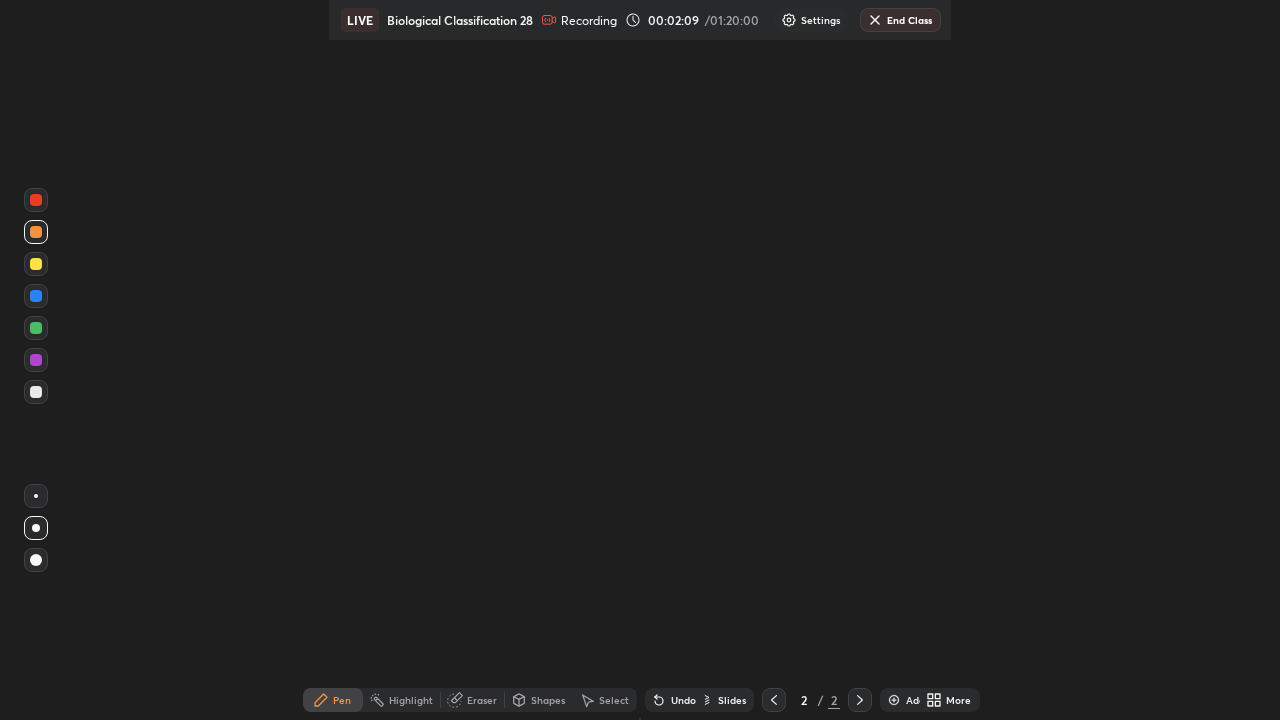 click on "Pen" at bounding box center (333, 700) 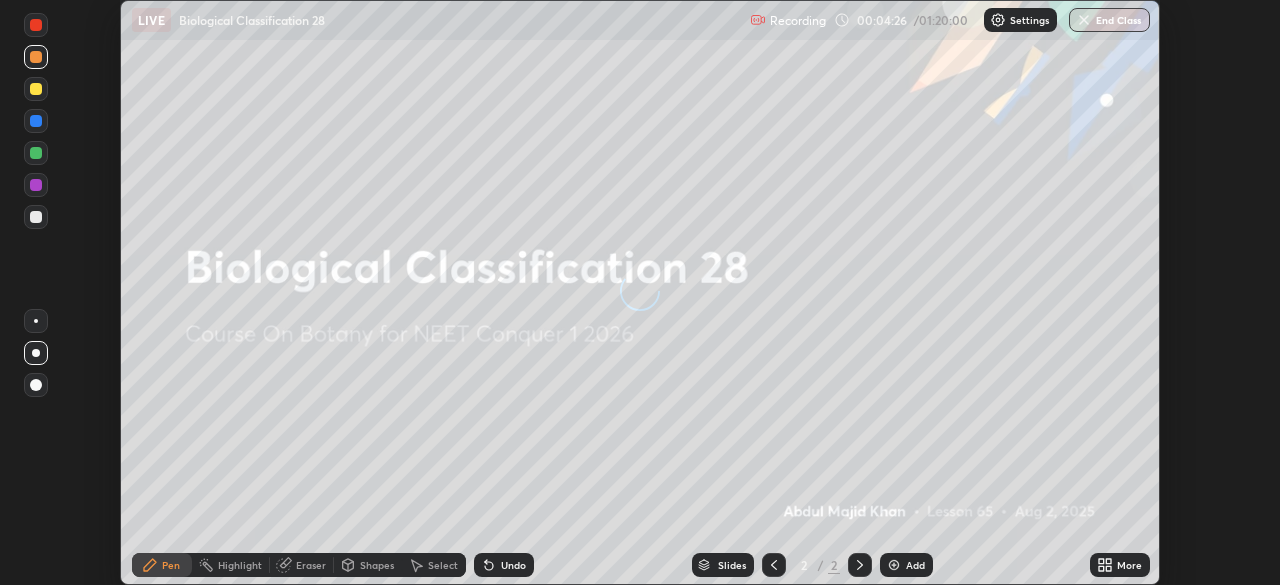 scroll, scrollTop: 0, scrollLeft: 0, axis: both 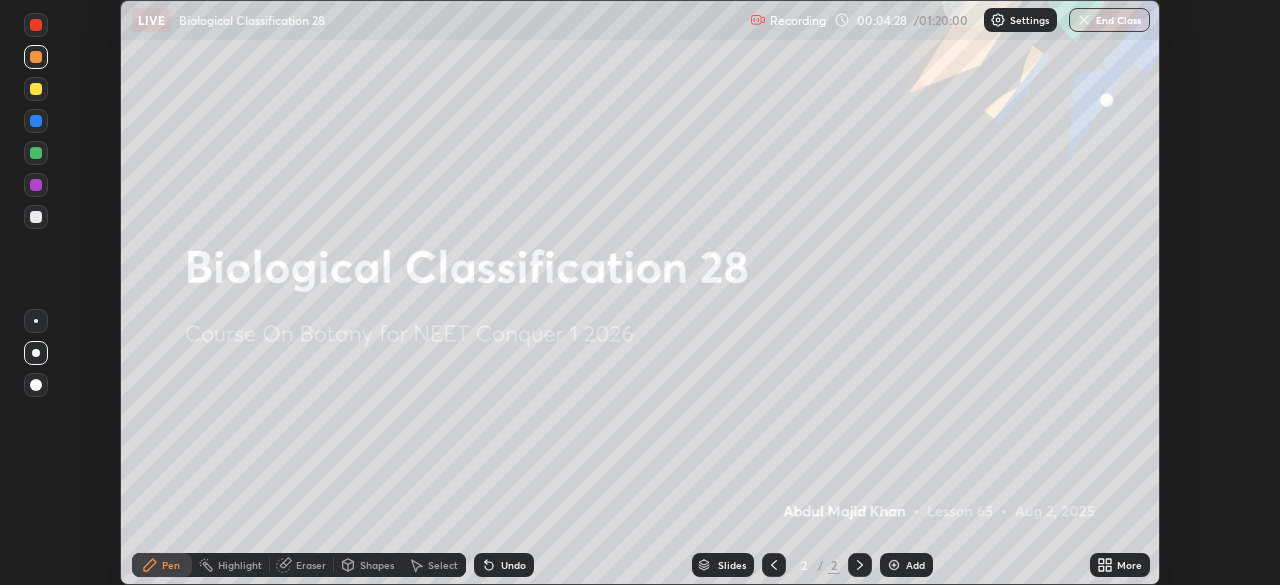 click 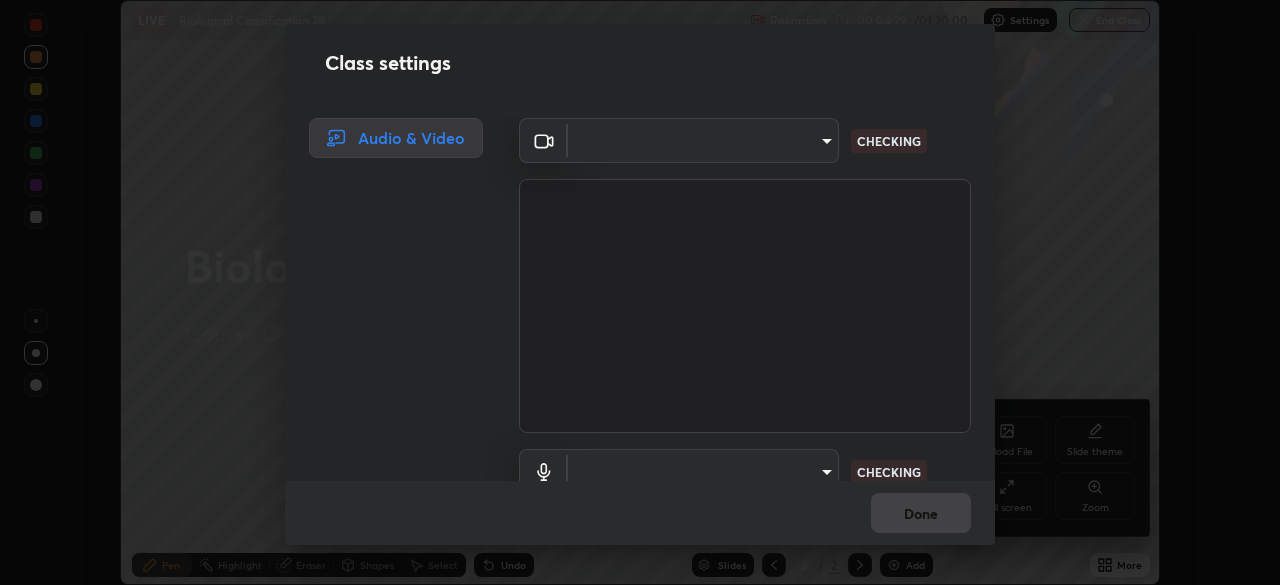 type on "[HASH]" 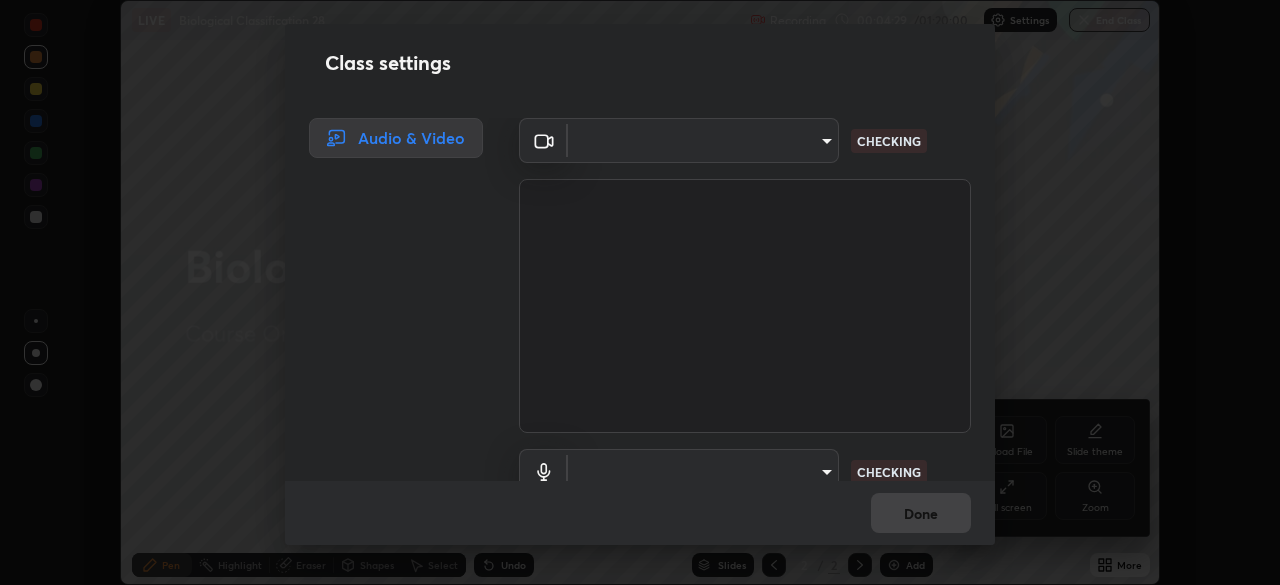 type on "communications" 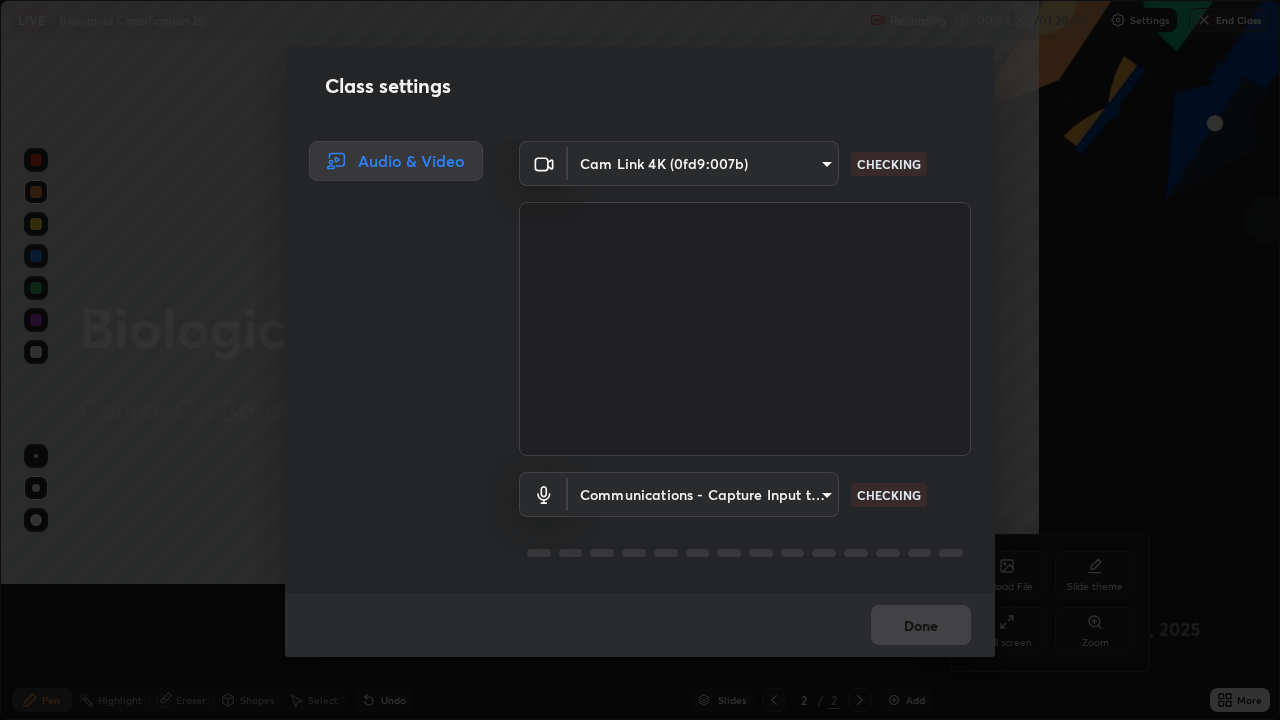 scroll, scrollTop: 99280, scrollLeft: 98720, axis: both 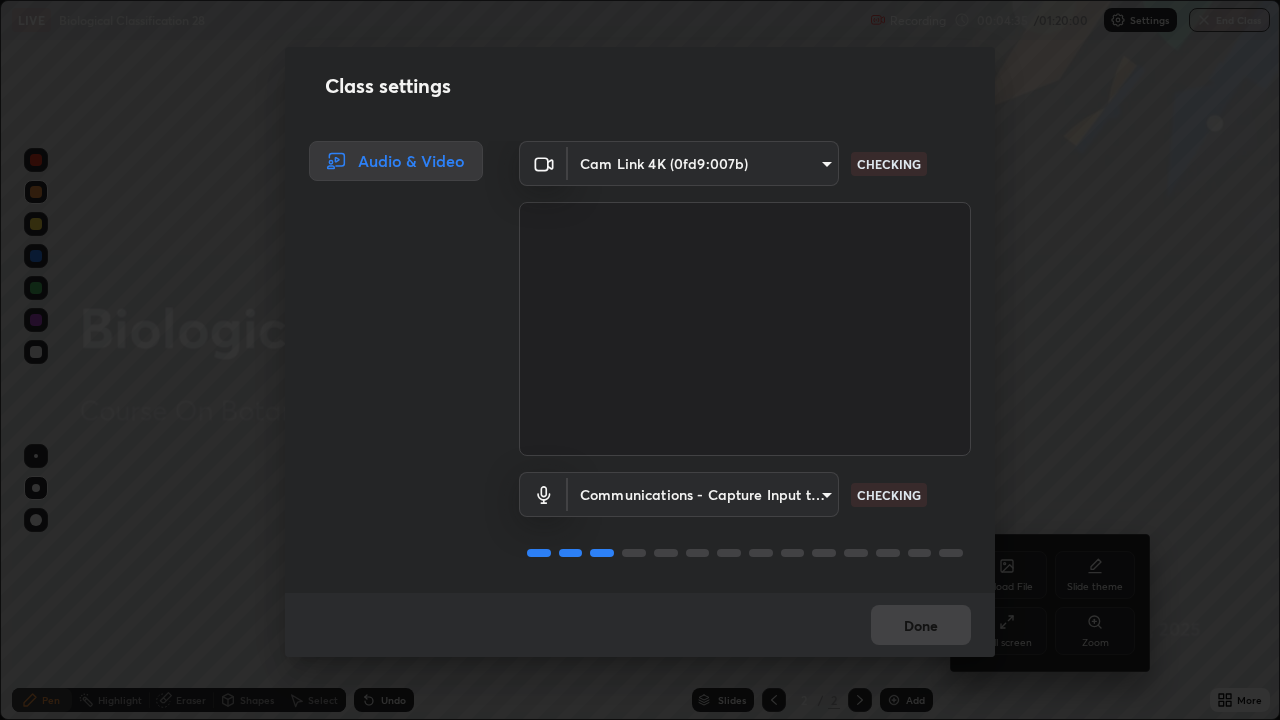 click on "Erase all LIVE Biological Classification 28 Recording 00:04:35 /  01:20:00 Settings End Class Setting up your live class Biological Classification 28 • L65 of Course On Botany for NEET Conquer 1 2026 [PERSON] Pen Highlight Eraser Shapes Select Undo Slides 2 / 2 Add More No doubts shared Encourage your learners to ask a doubt for better clarity Report an issue Reason for reporting Buffering Chat not working Audio - Video sync issue Educator video quality low ​ Attach an image Report Upload File Slide theme Full screen Zoom Class settings Audio & Video Cam Link 4K ([HASH]) [HASH] CHECKING Communications - Capture Input terminal (Digital Array MIC) communications CHECKING Done" at bounding box center [640, 360] 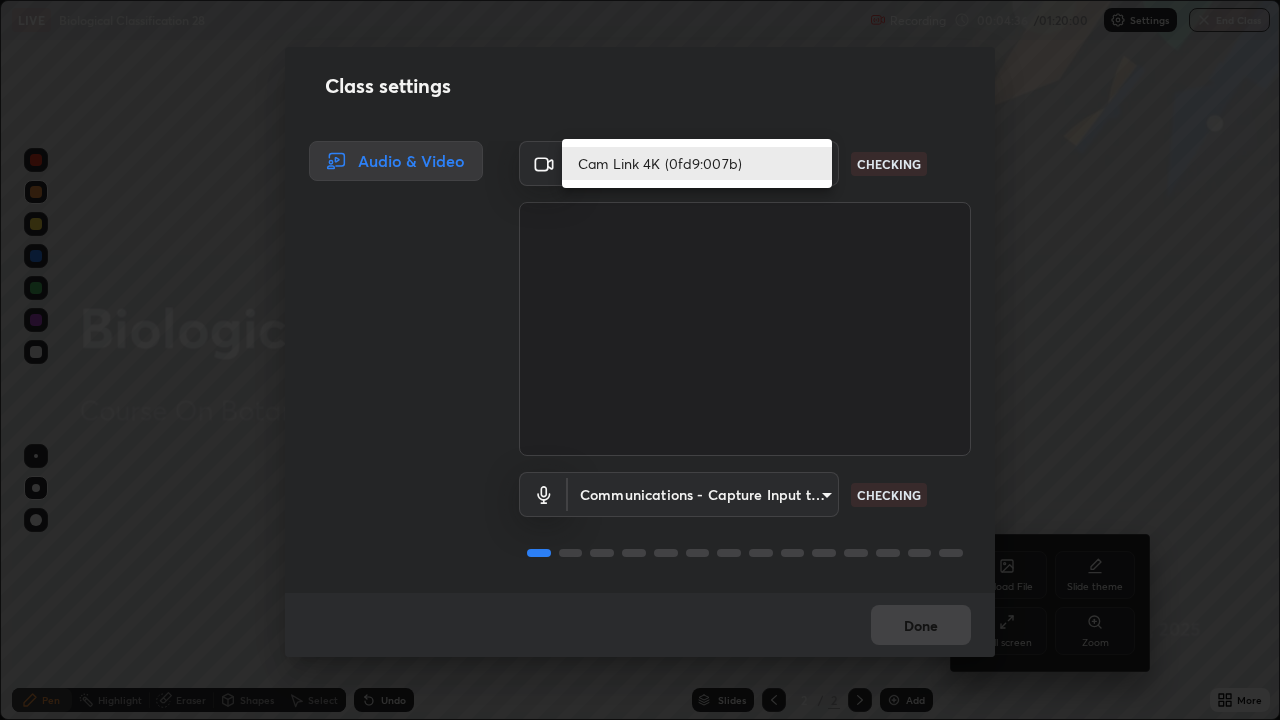click on "Cam Link 4K (0fd9:007b)" at bounding box center (697, 163) 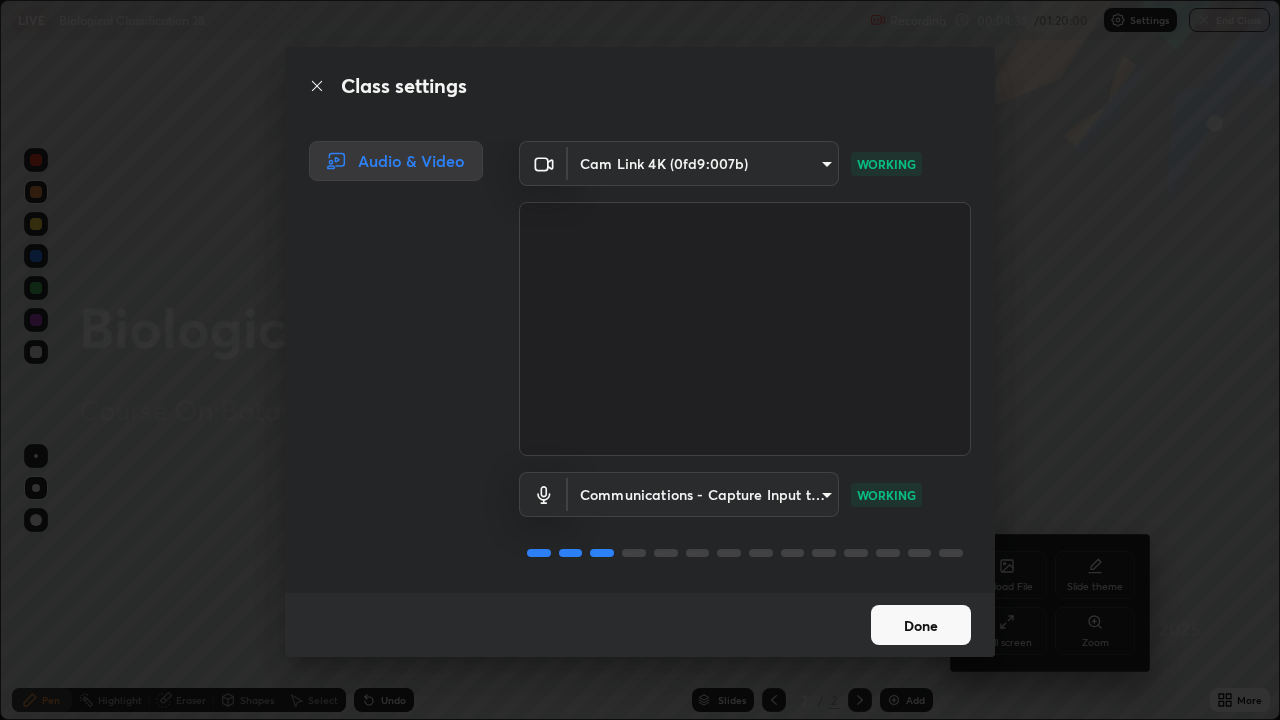 click on "Done" at bounding box center (921, 625) 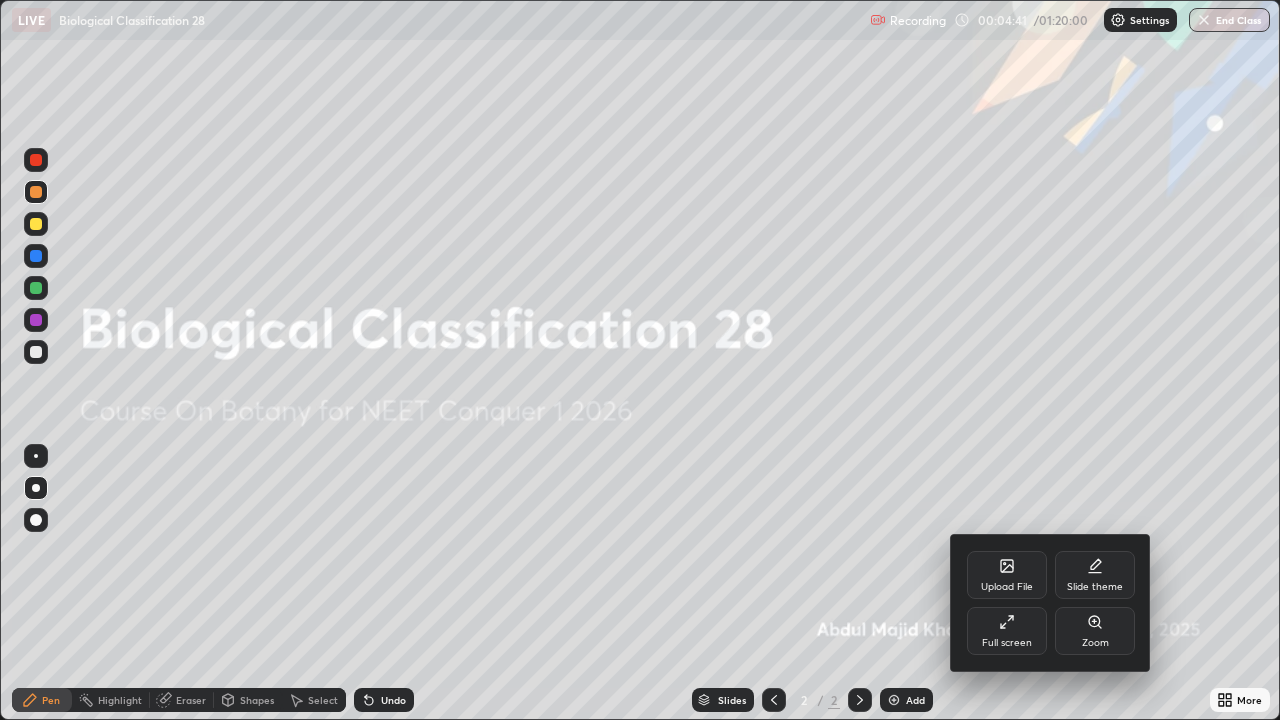 click on "Full screen" at bounding box center (1007, 631) 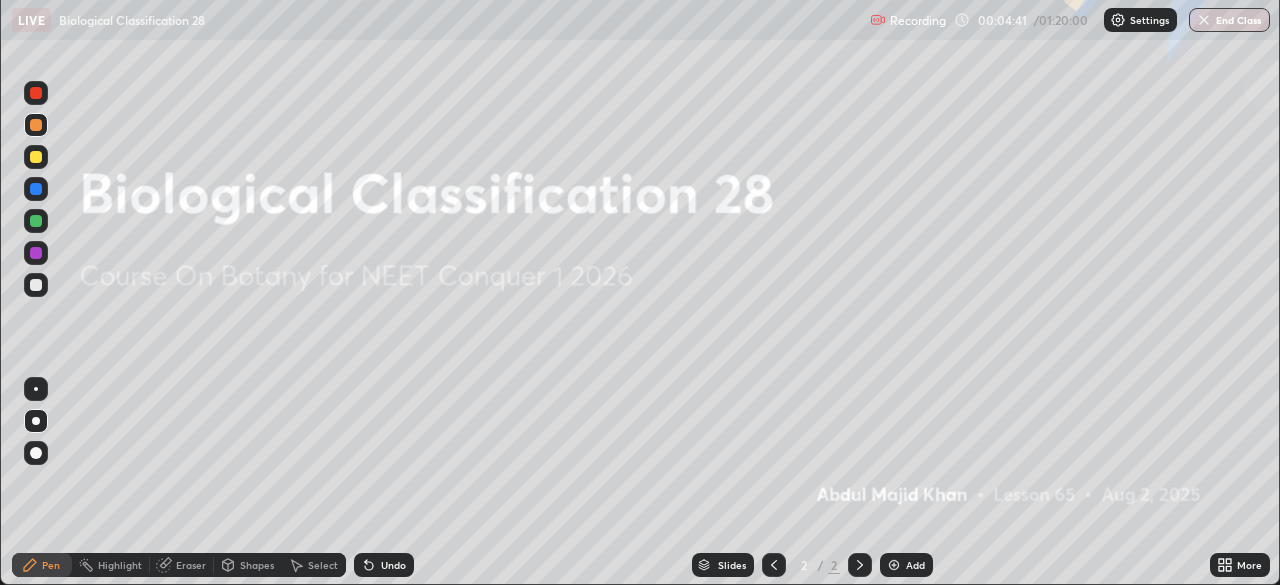 scroll, scrollTop: 585, scrollLeft: 1280, axis: both 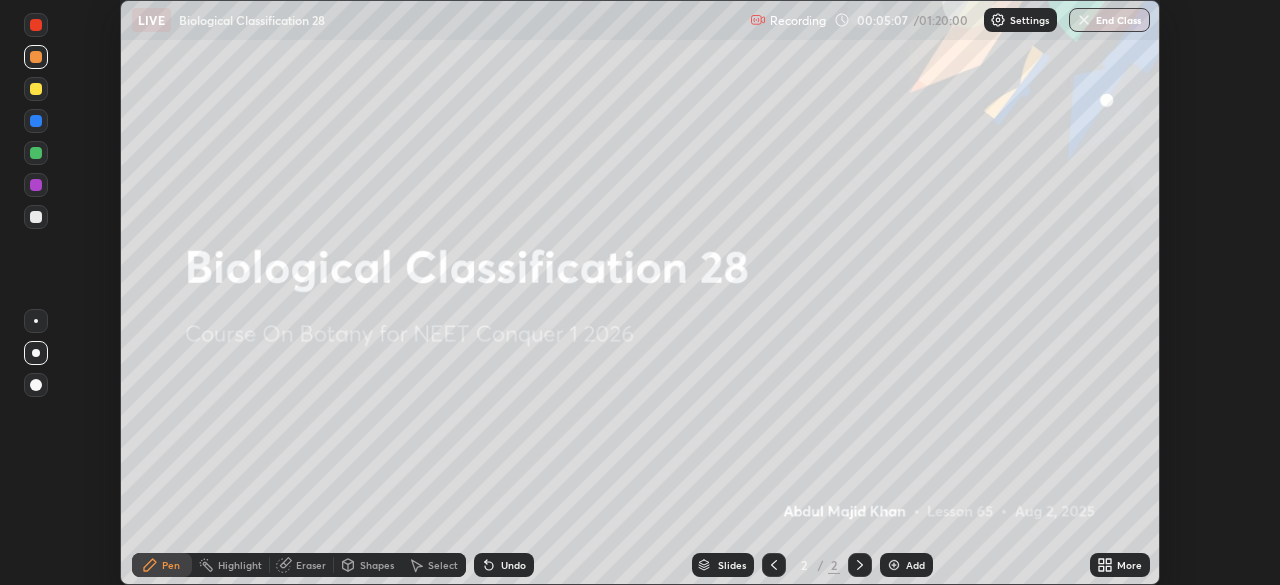click 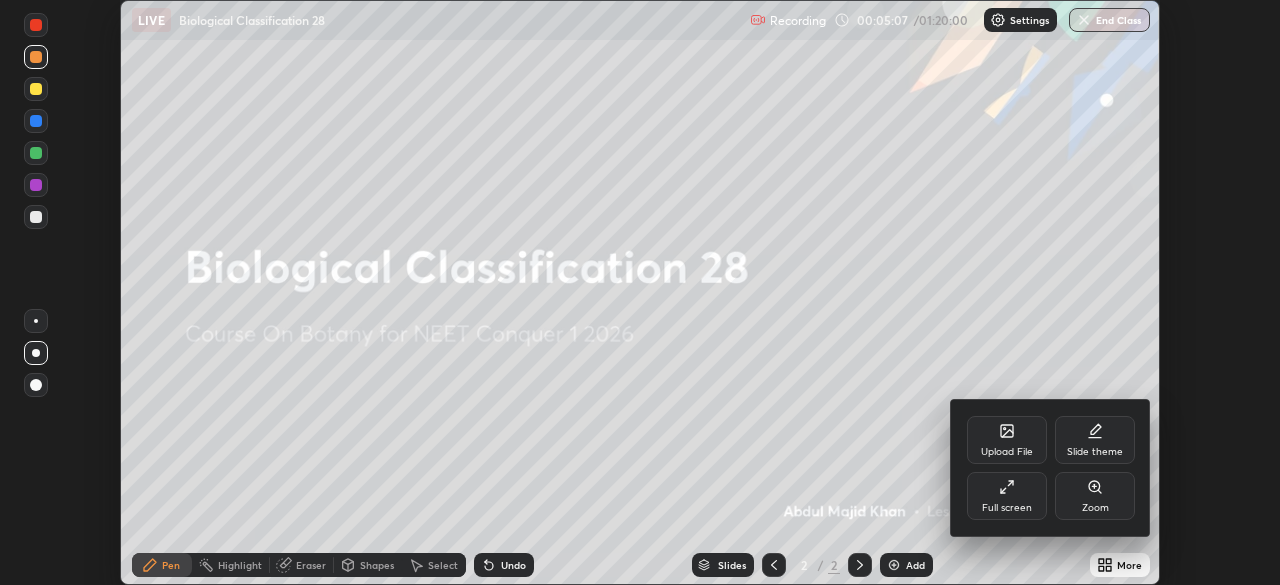 click on "Full screen" at bounding box center [1007, 496] 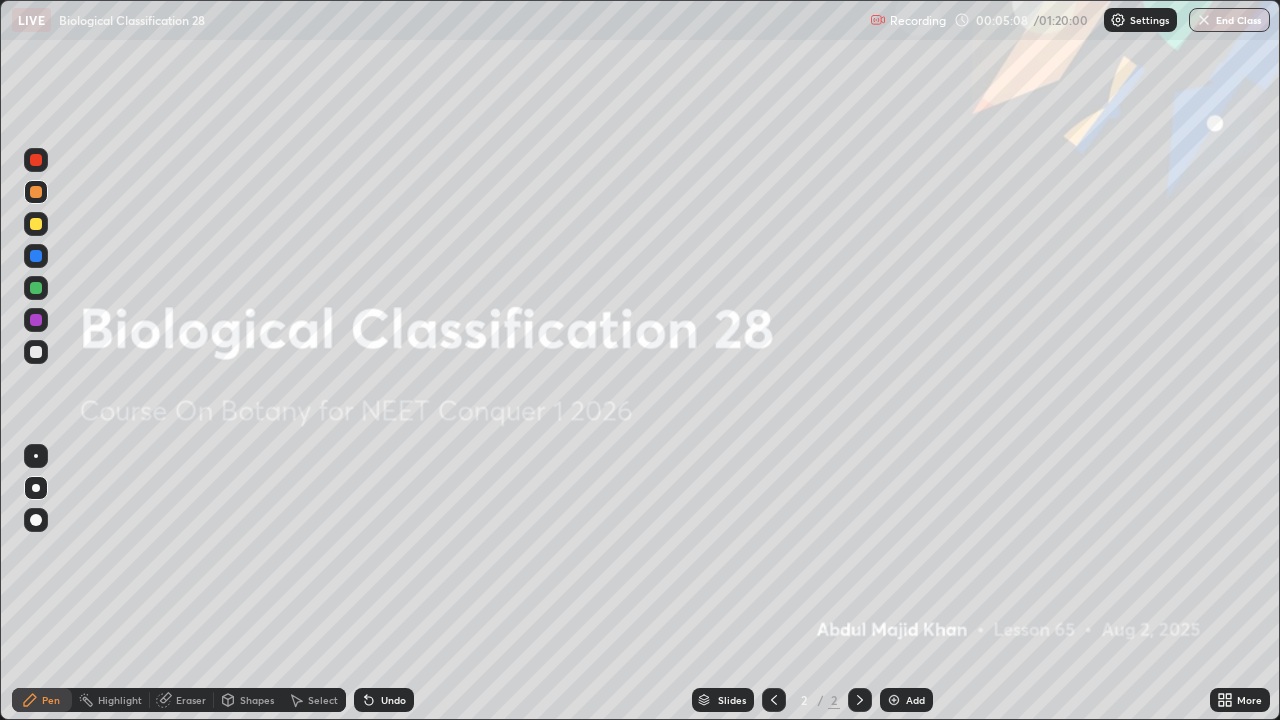 scroll, scrollTop: 99280, scrollLeft: 98720, axis: both 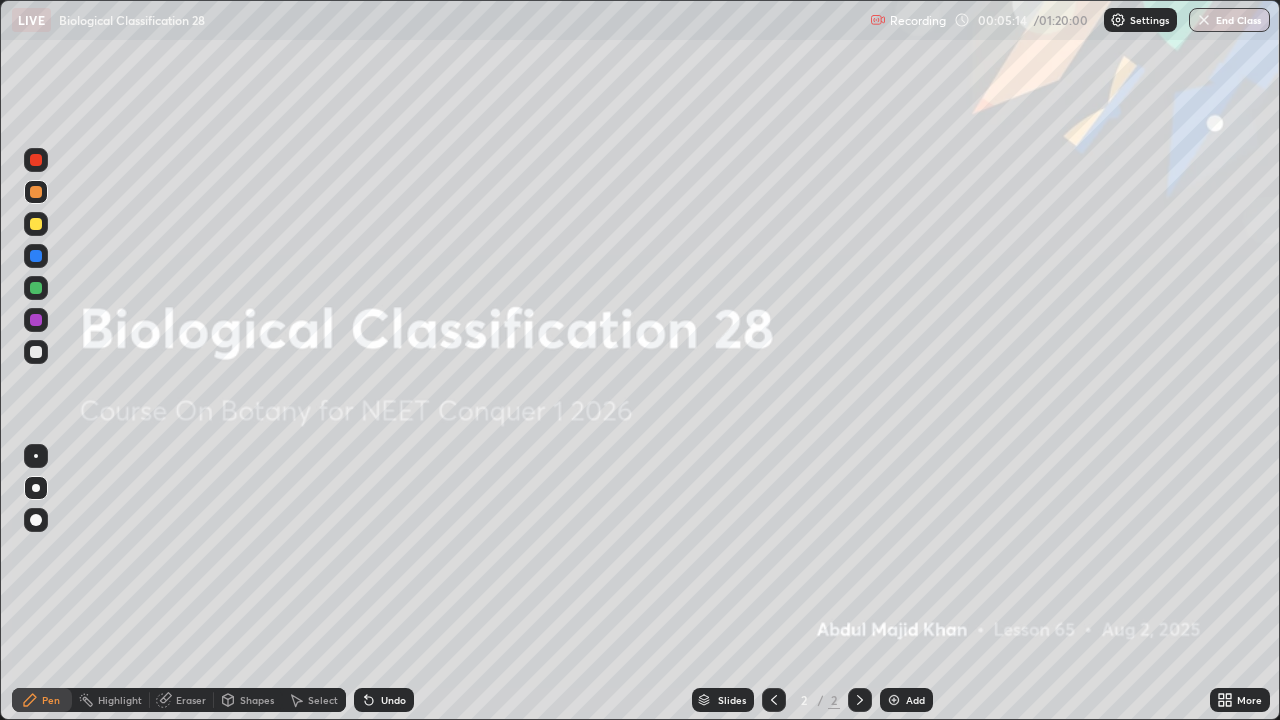 click 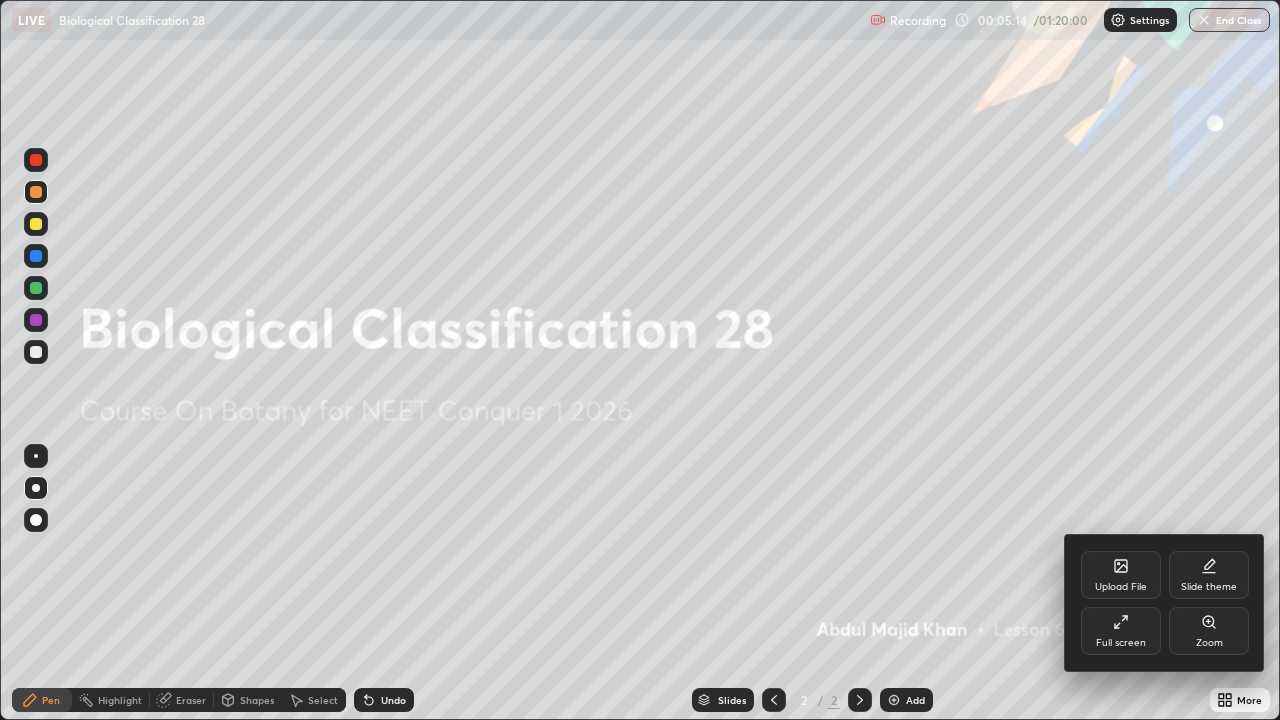 click 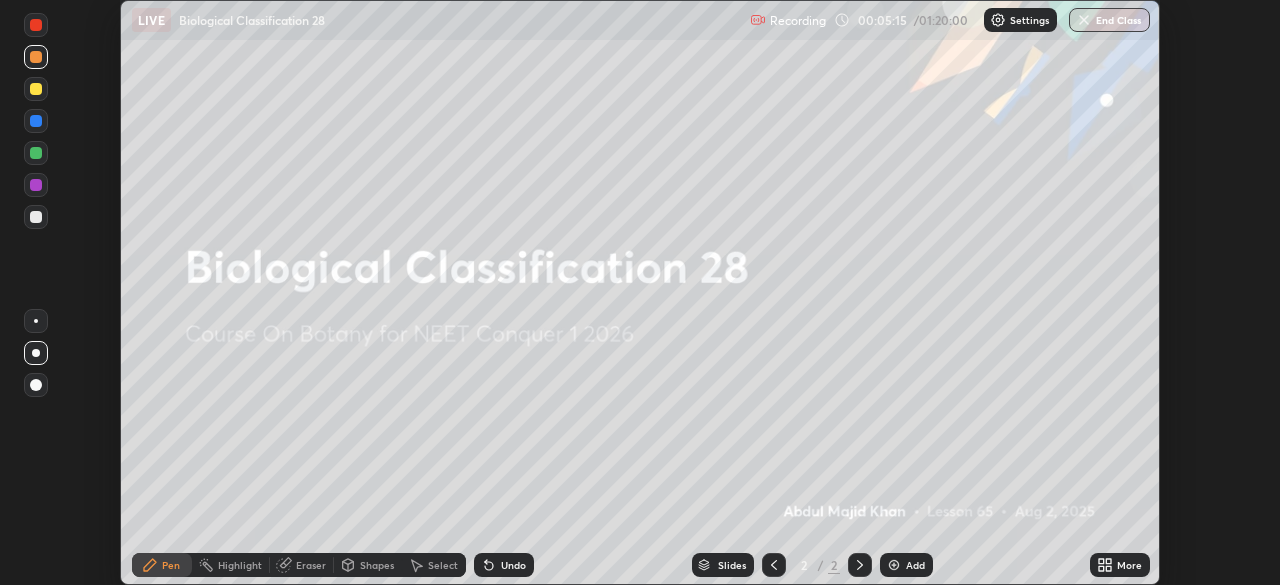 scroll, scrollTop: 585, scrollLeft: 1280, axis: both 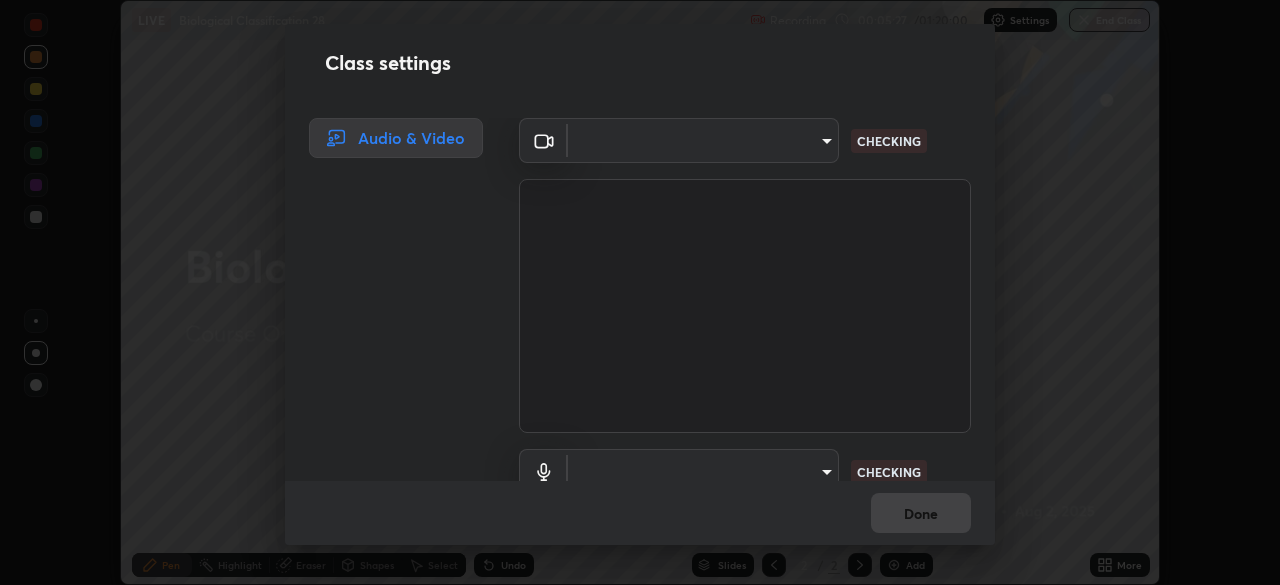 type on "[HASH]" 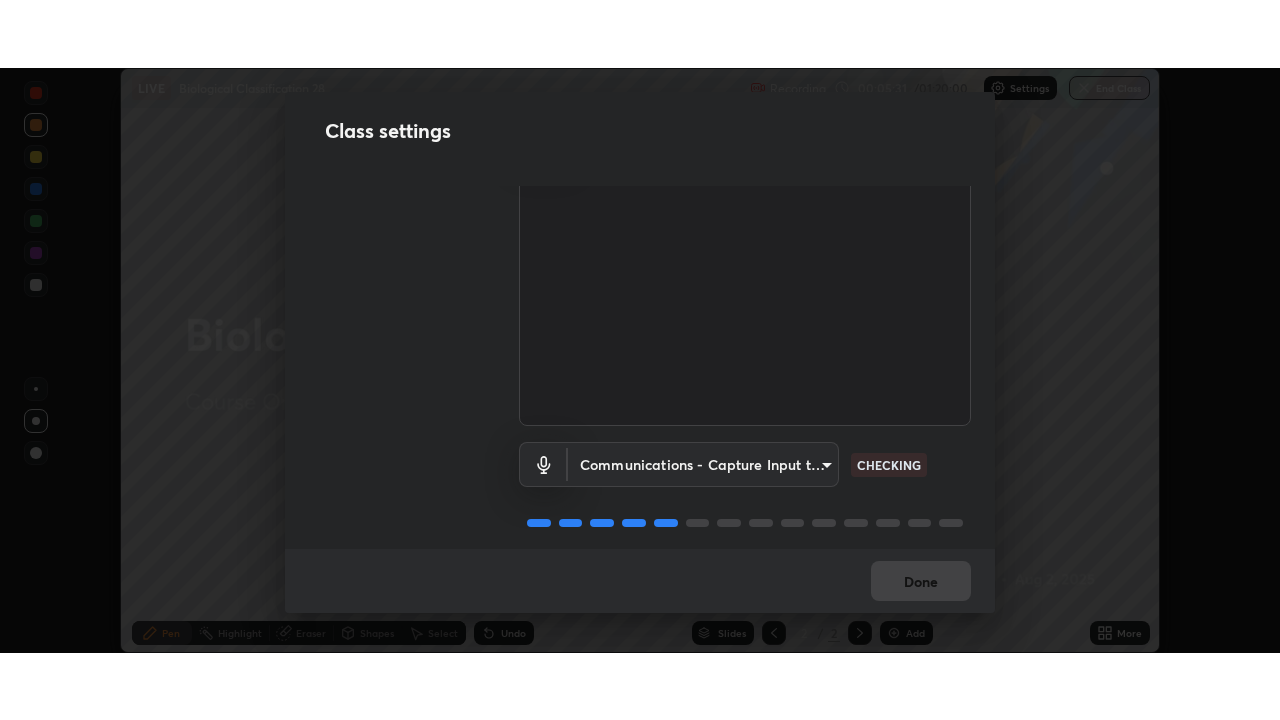 scroll, scrollTop: 80, scrollLeft: 0, axis: vertical 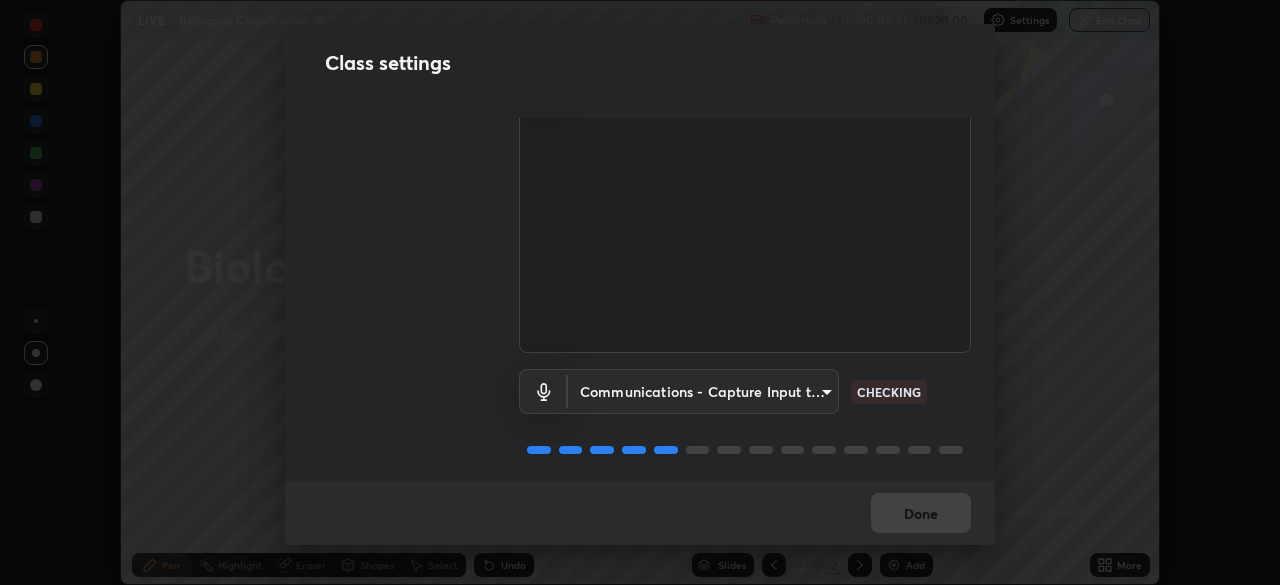 click on "Erase all LIVE Biological Classification 28 Recording 00:05:31 /  01:20:00 Settings End Class Setting up your live class Biological Classification 28 • L65 of Course On Botany for NEET Conquer 1 2026 Abdul Majid Khan Pen Highlight Eraser Shapes Select Undo Slides 2 / 2 Add More No doubts shared Encourage your learners to ask a doubt for better clarity Report an issue Reason for reporting Buffering Chat not working Audio - Video sync issue Educator video quality low ​ Attach an image Report Class settings Audio & Video Cam Link 4K (0fd9:007b) 85224a5ddb1d7c473c8089fb73f01f25a8fb598abb9b0335bd4e39e439134962 CHECKING Communications - Capture Input terminal (Digital Array MIC) communications CHECKING Done" at bounding box center [640, 292] 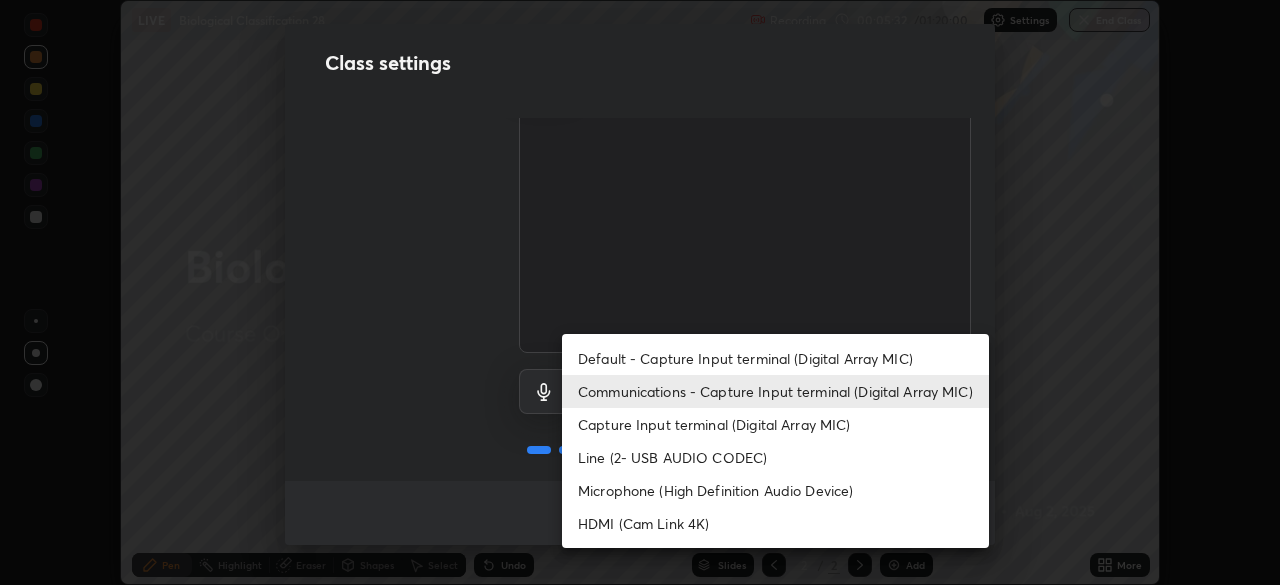 click on "Default - Capture Input terminal (Digital Array MIC)" at bounding box center [775, 358] 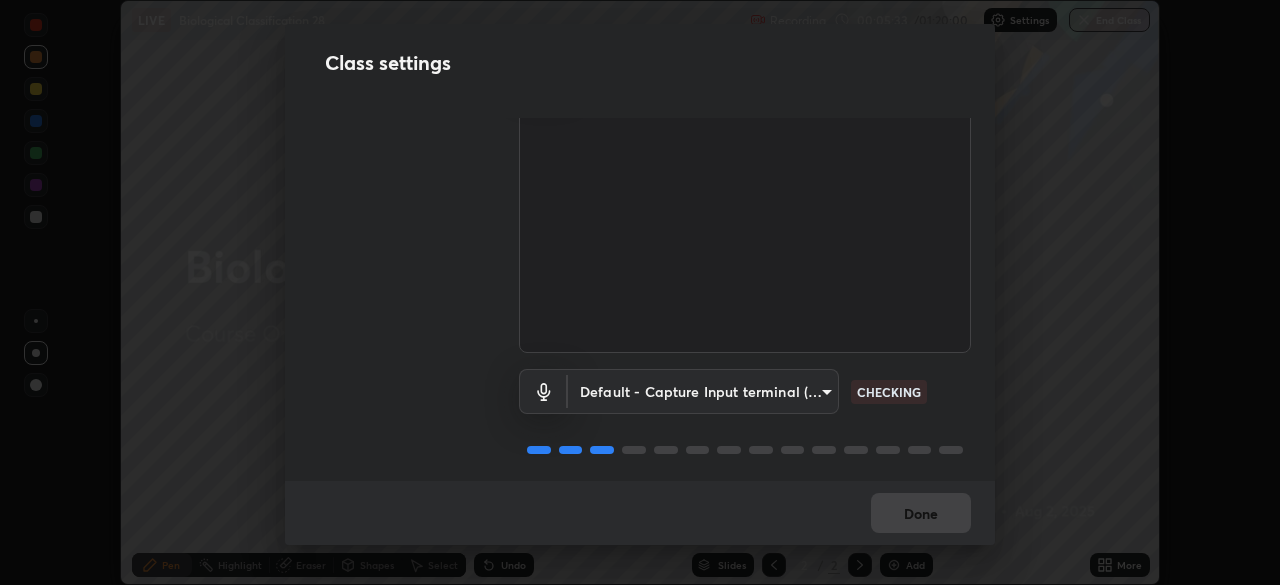 click on "Erase all LIVE Biological Classification 28 Recording 00:05:33 /  01:20:00 Settings End Class Setting up your live class Biological Classification 28 • L65 of Course On Botany for NEET Conquer 1 2026 Abdul Majid Khan Pen Highlight Eraser Shapes Select Undo Slides 2 / 2 Add More No doubts shared Encourage your learners to ask a doubt for better clarity Report an issue Reason for reporting Buffering Chat not working Audio - Video sync issue Educator video quality low ​ Attach an image Report Class settings Audio & Video Cam Link 4K (0fd9:007b) 85224a5ddb1d7c473c8089fb73f01f25a8fb598abb9b0335bd4e39e439134962 CHECKING Default - Capture Input terminal (Digital Array MIC) default CHECKING Done" at bounding box center [640, 292] 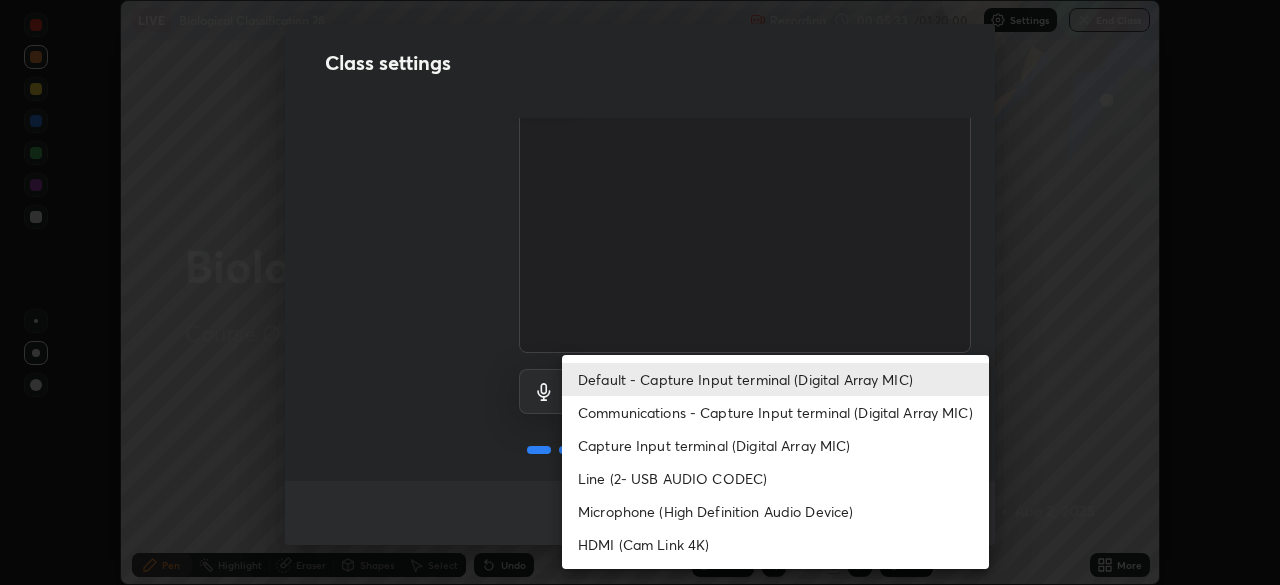 click on "Communications - Capture Input terminal (Digital Array MIC)" at bounding box center [775, 412] 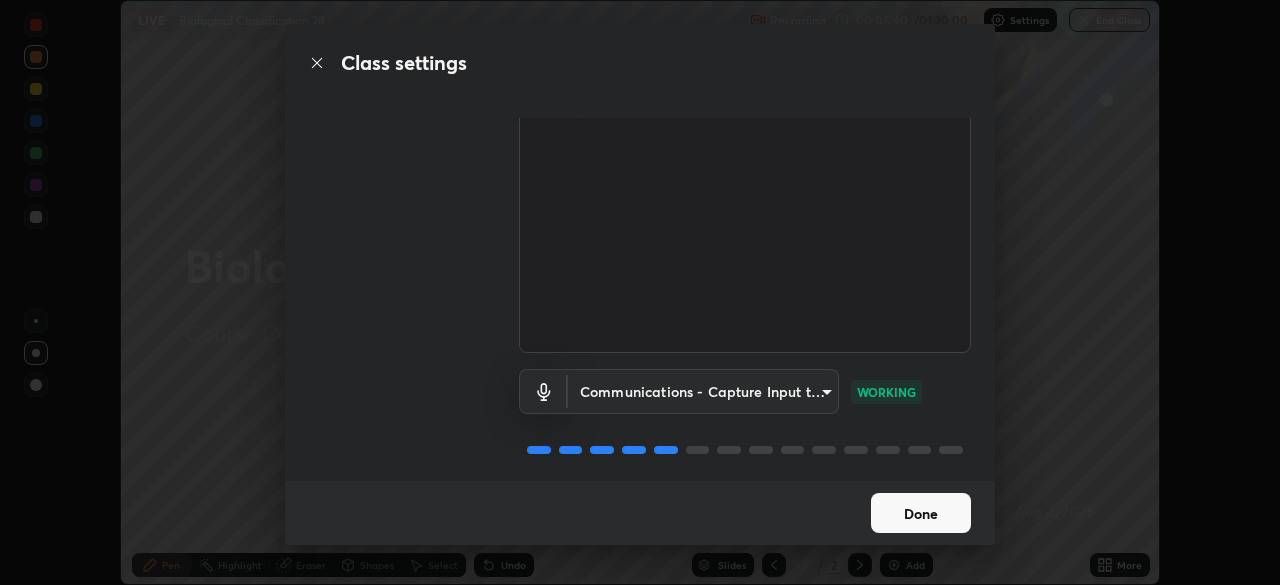 click on "Done" at bounding box center (921, 513) 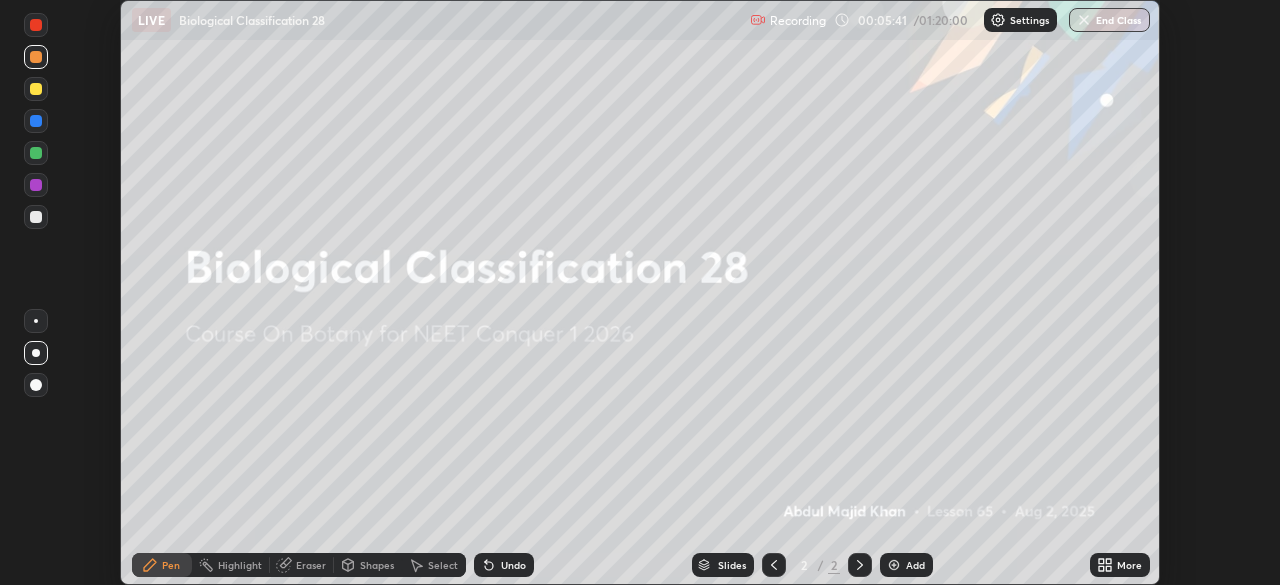 click 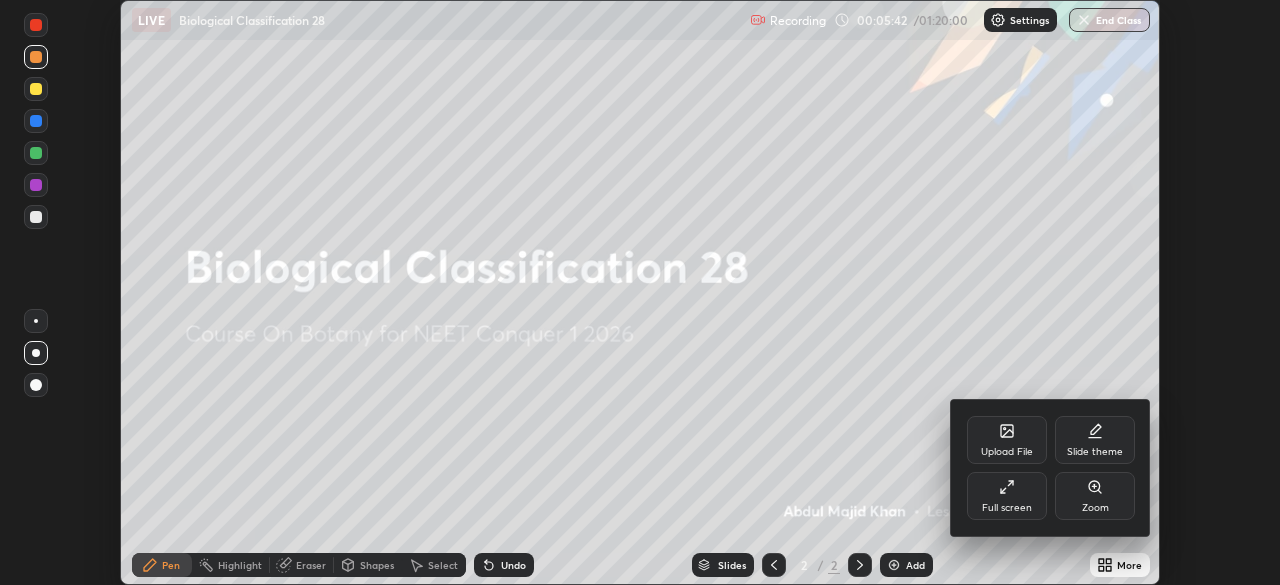 click 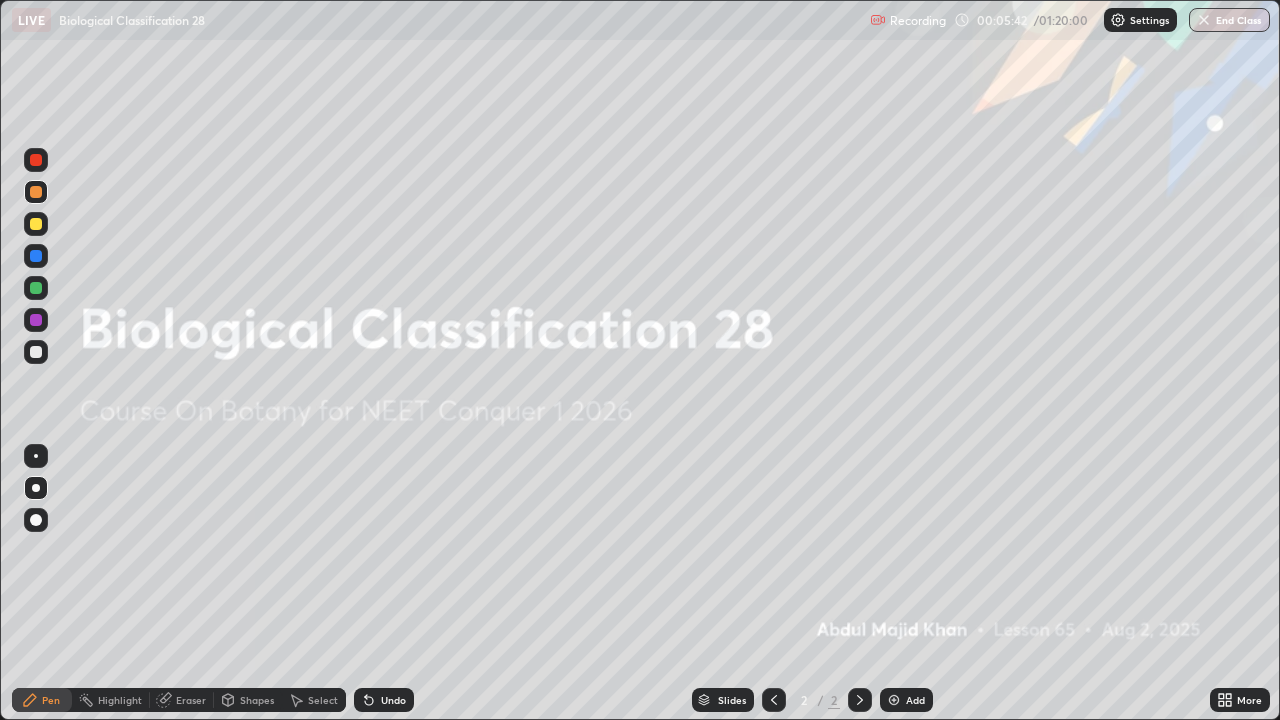 scroll, scrollTop: 99280, scrollLeft: 98720, axis: both 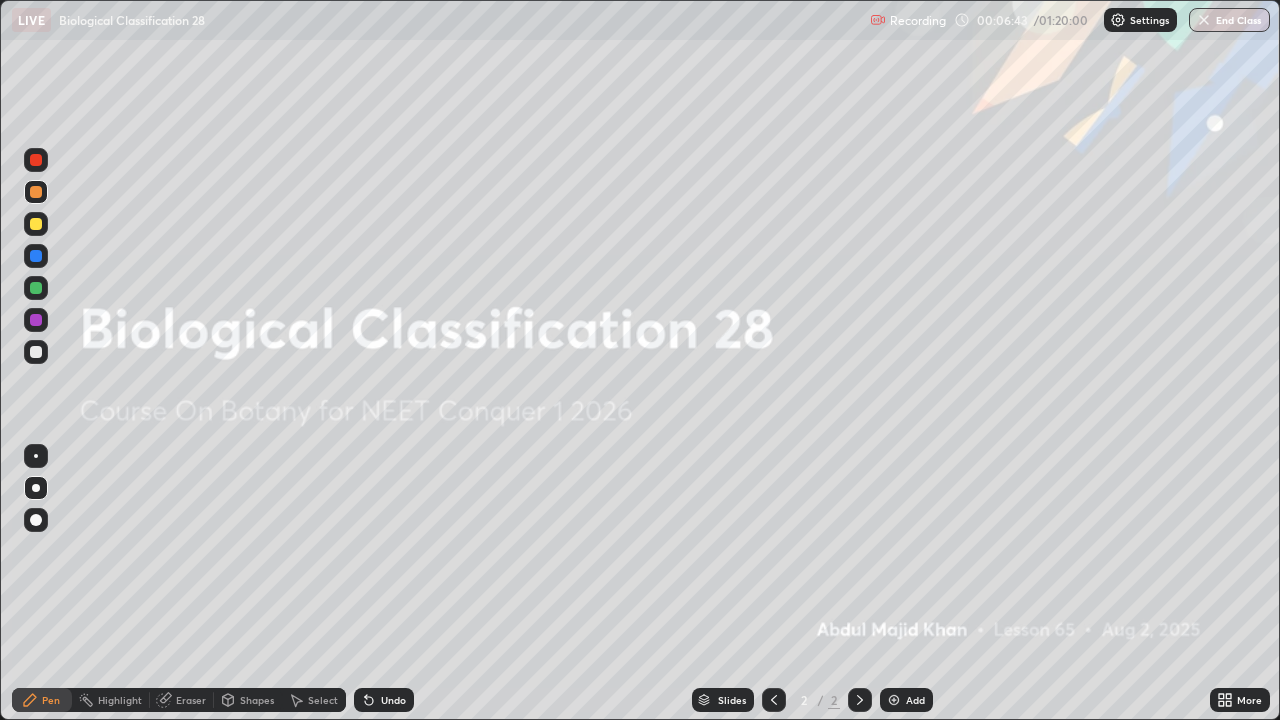 click at bounding box center [894, 700] 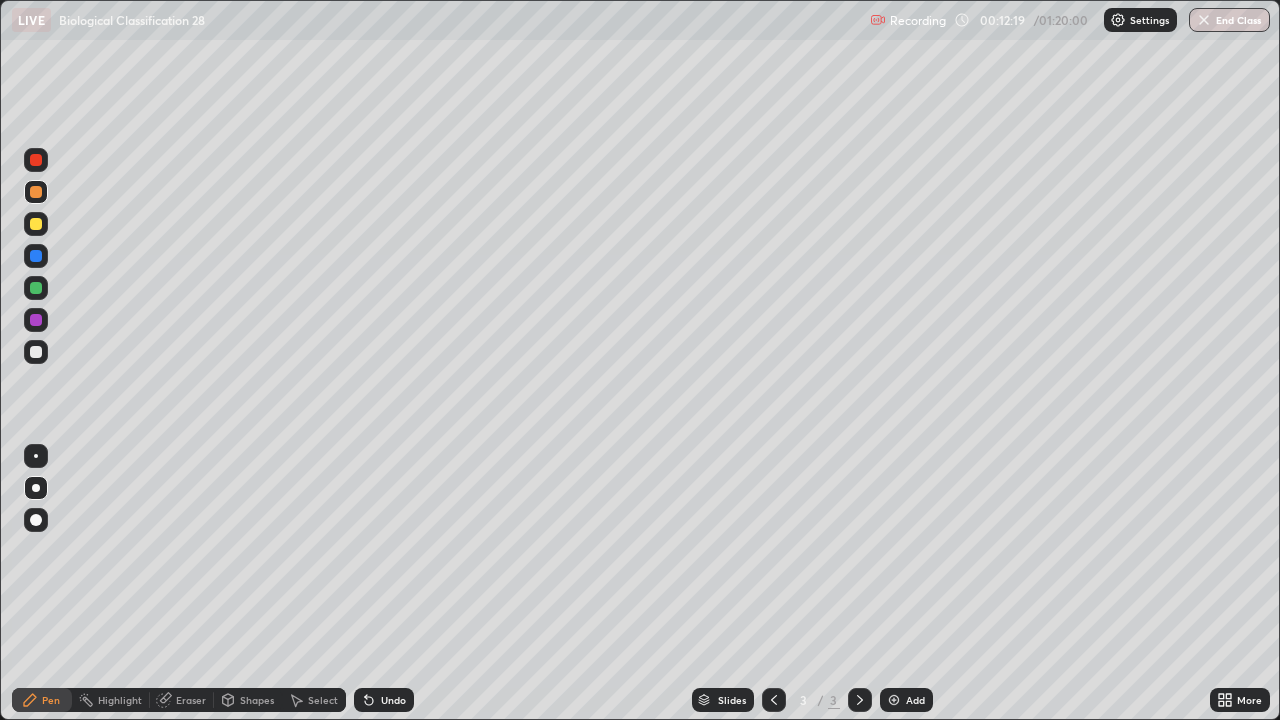 click on "Shapes" at bounding box center (257, 700) 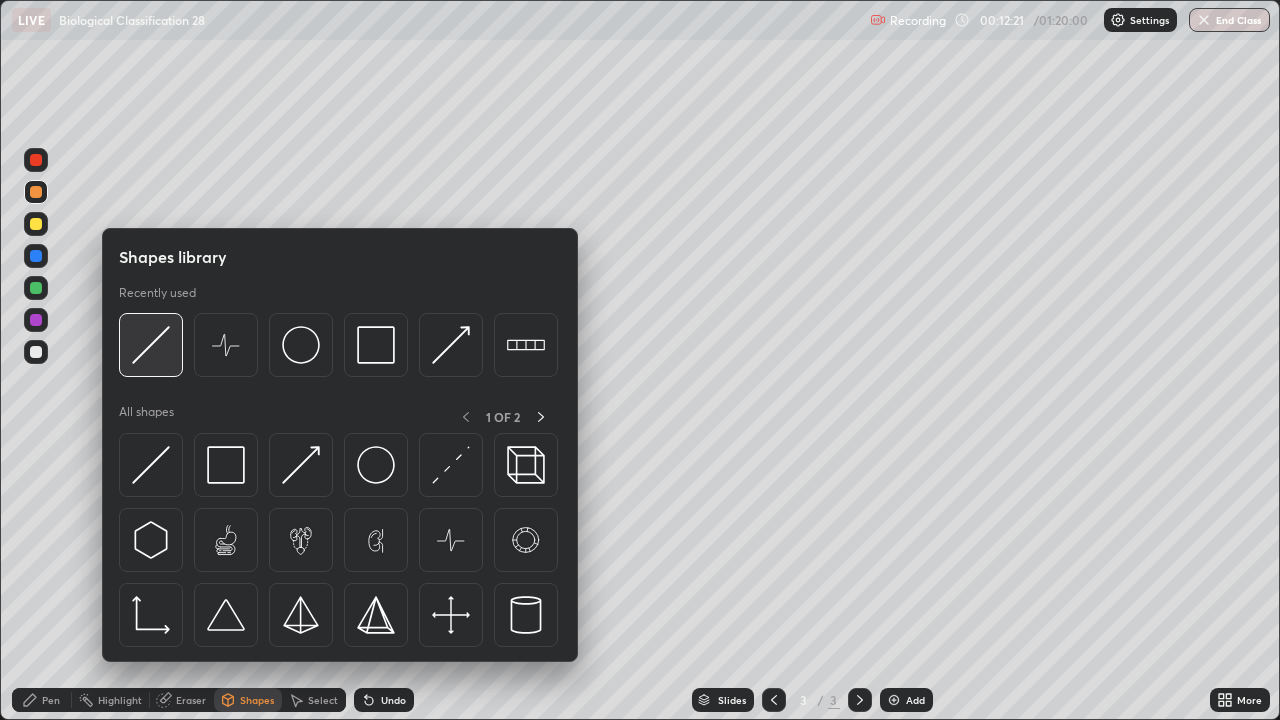 click at bounding box center (151, 345) 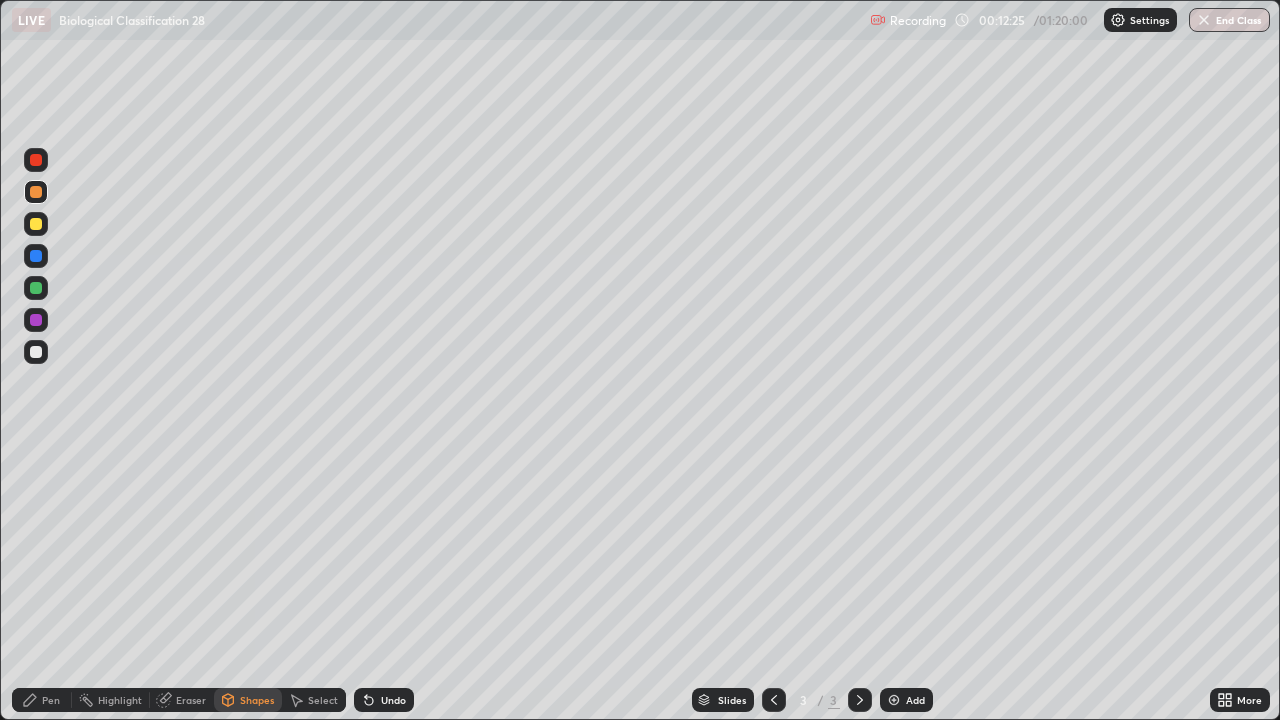 click on "Undo" at bounding box center (393, 700) 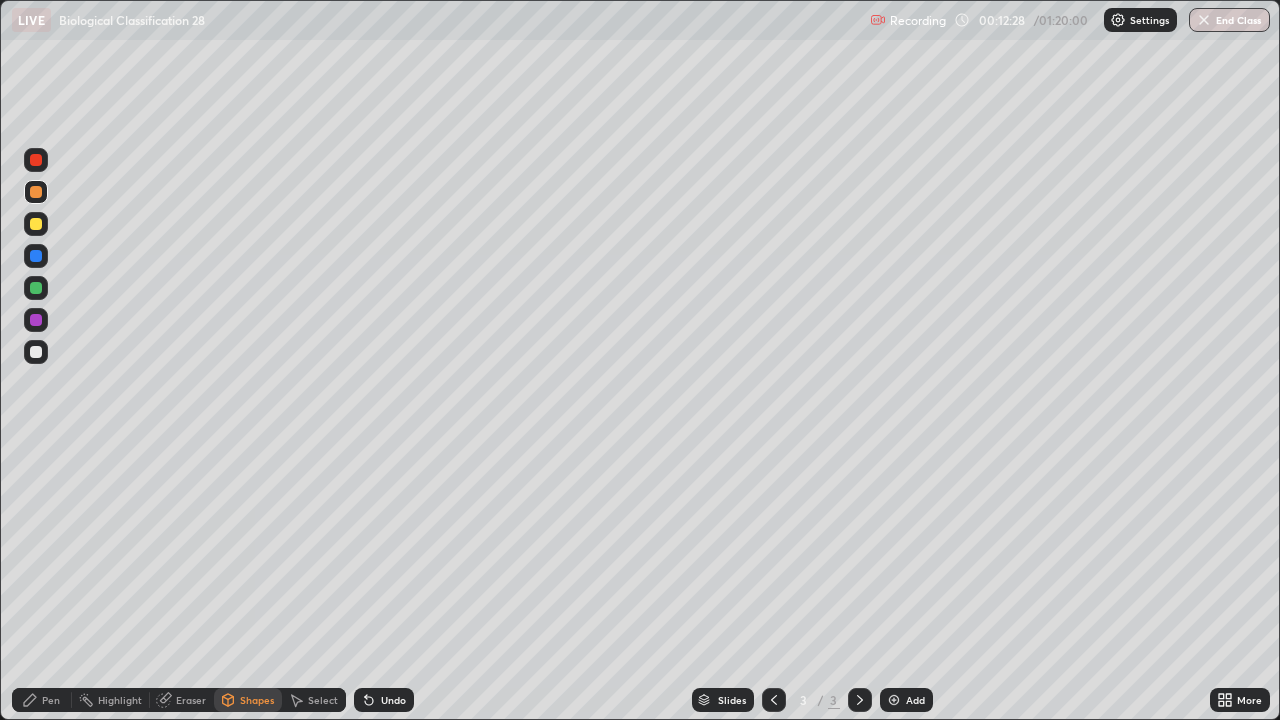 click on "Pen" at bounding box center (51, 700) 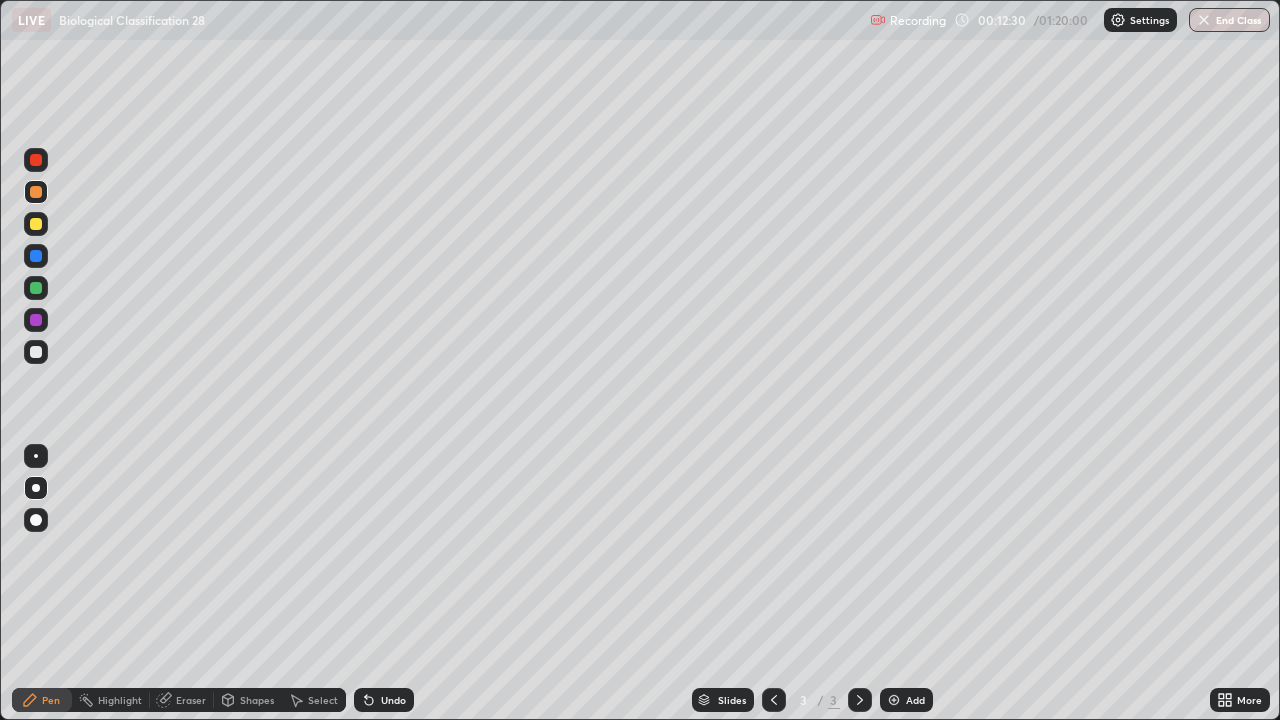 click at bounding box center (36, 352) 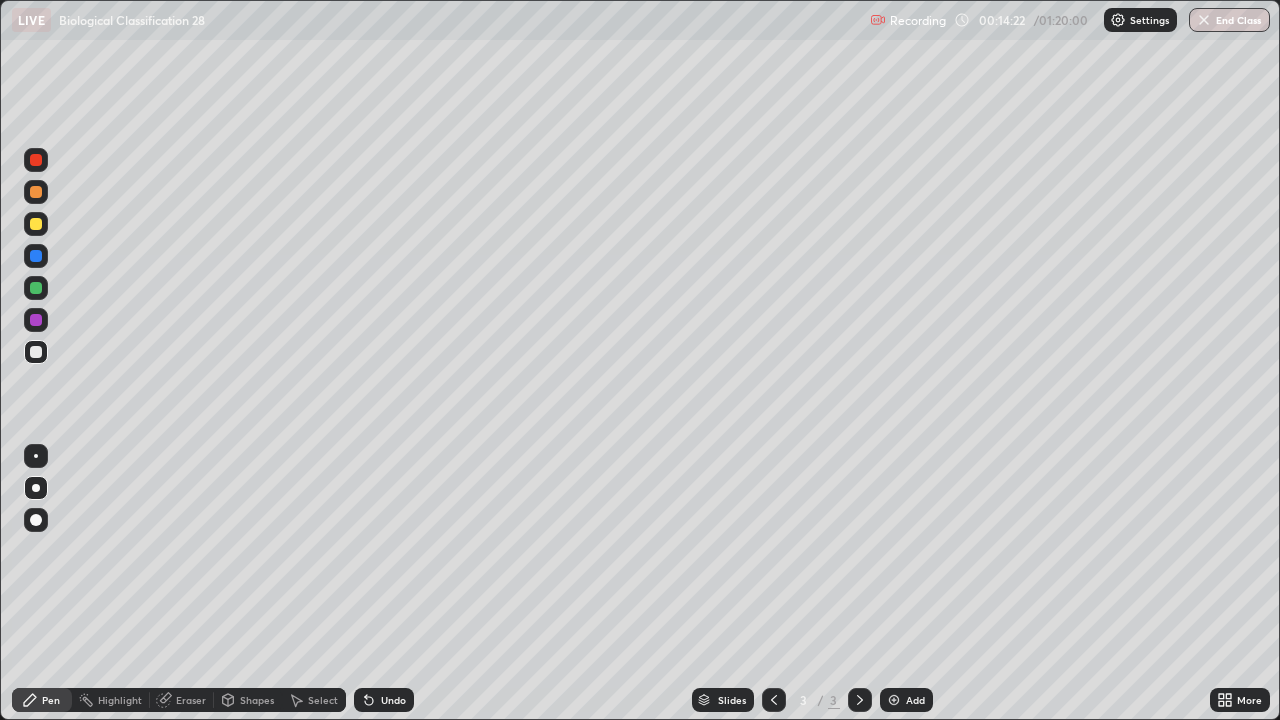click at bounding box center (36, 352) 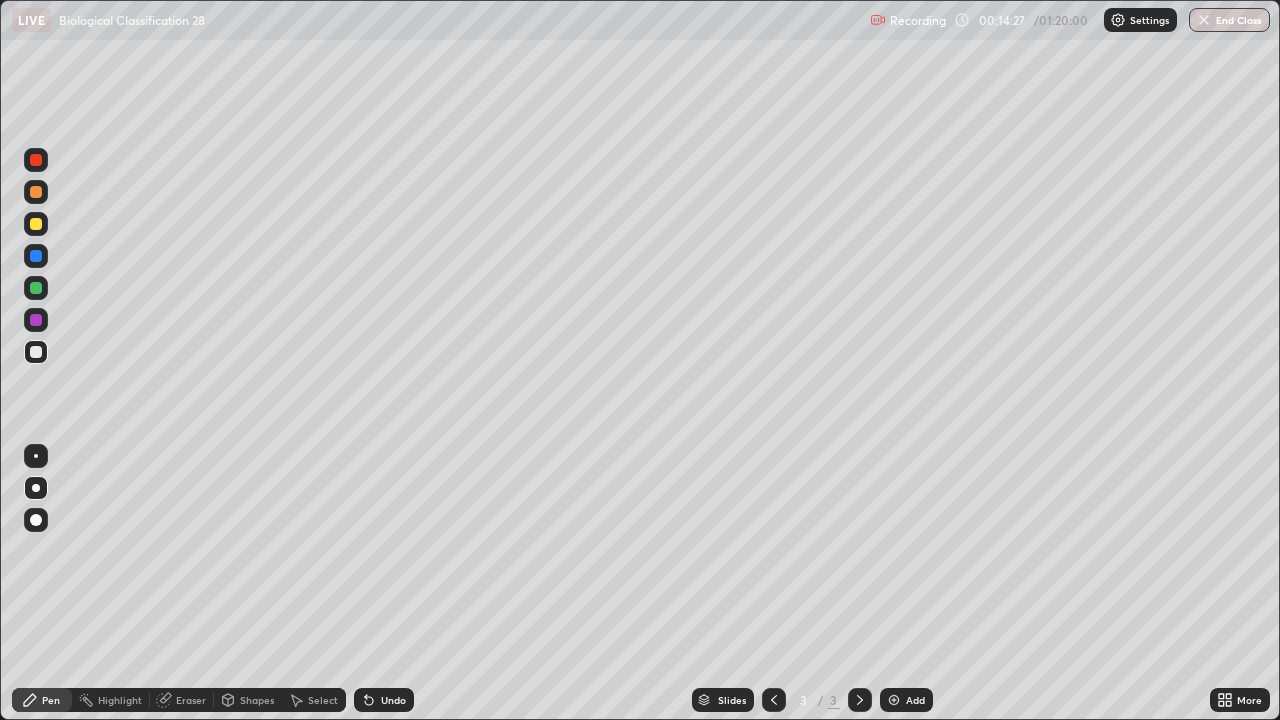 click at bounding box center [36, 224] 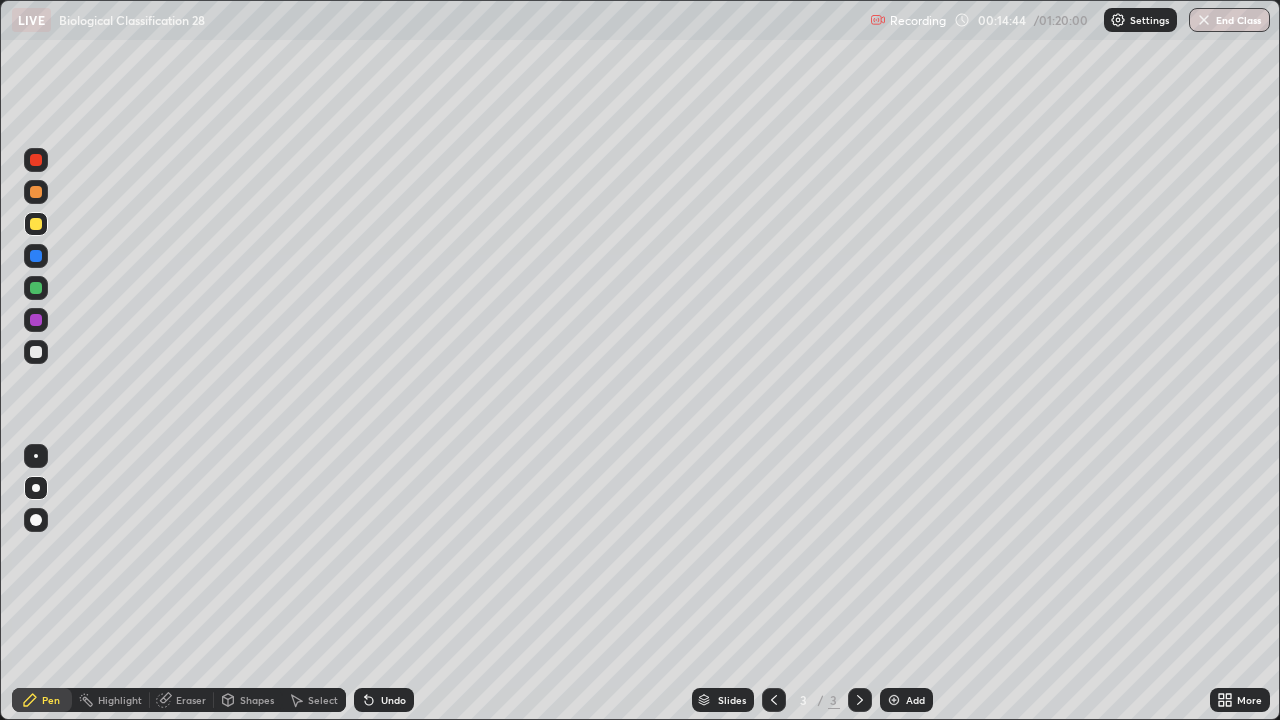 click at bounding box center (36, 352) 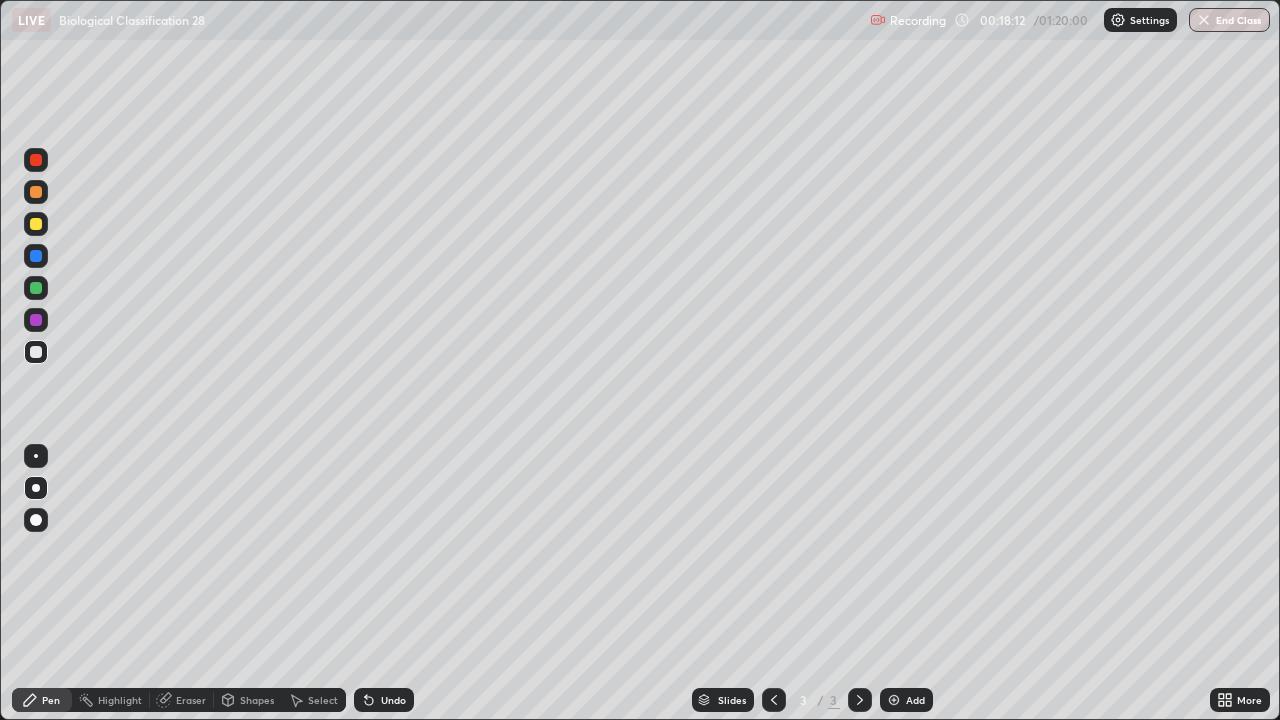click on "Add" at bounding box center [915, 700] 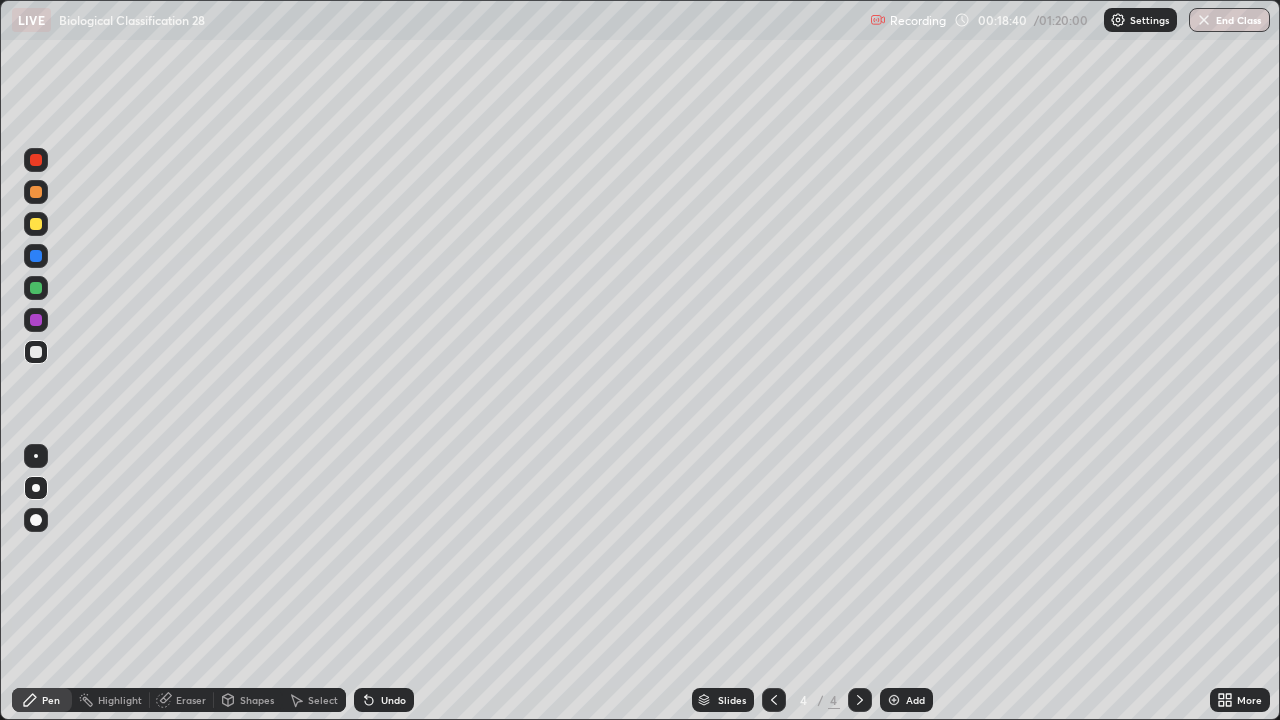 click on "Undo" at bounding box center [393, 700] 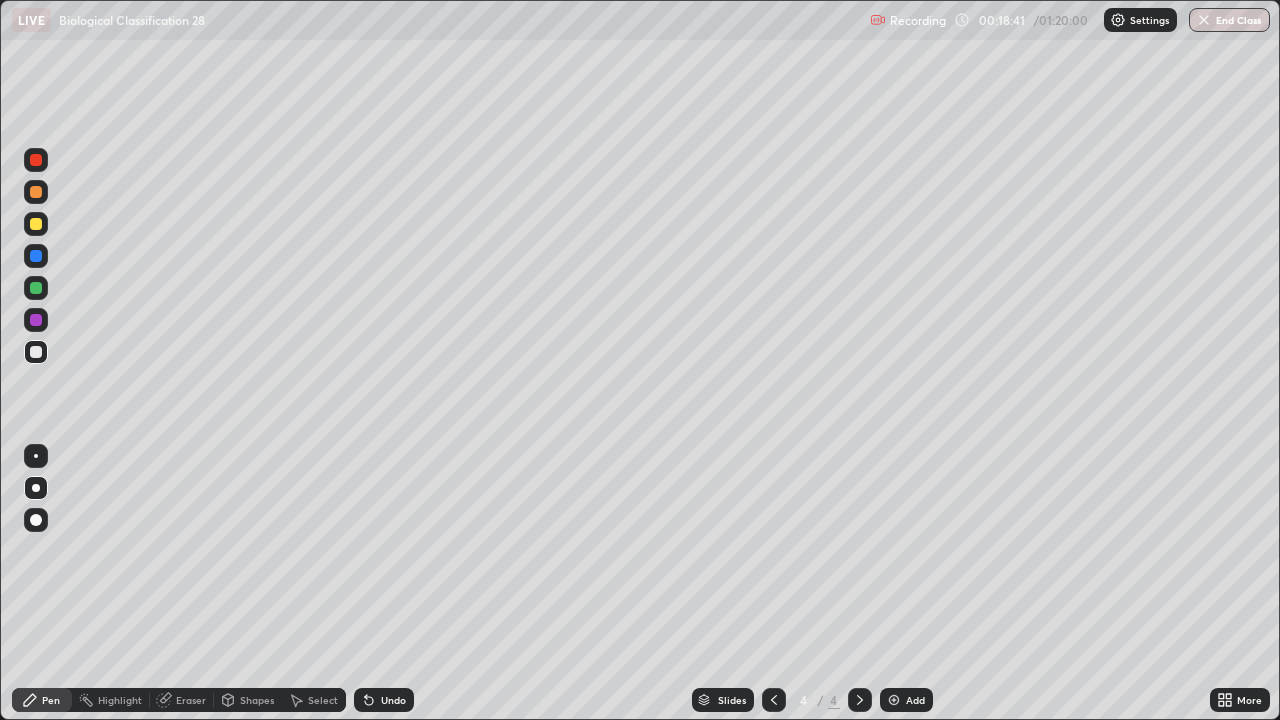 click on "Undo" at bounding box center (393, 700) 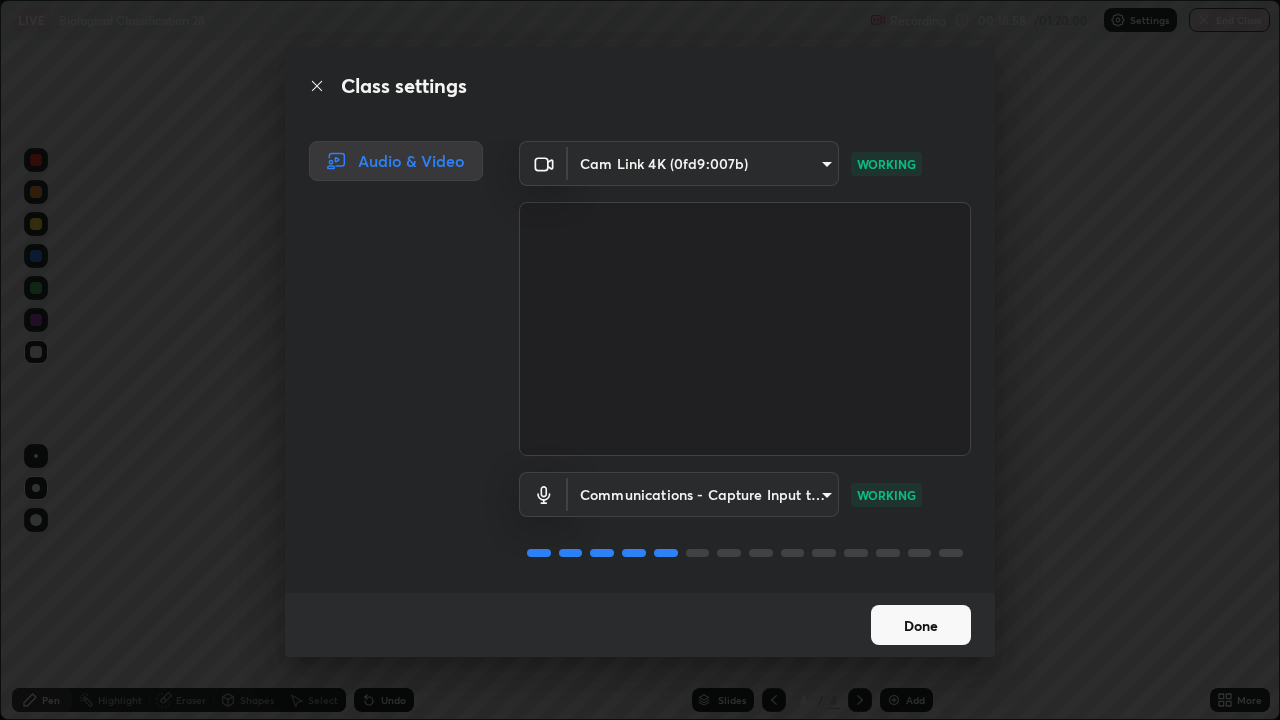 click on "Done" at bounding box center [921, 625] 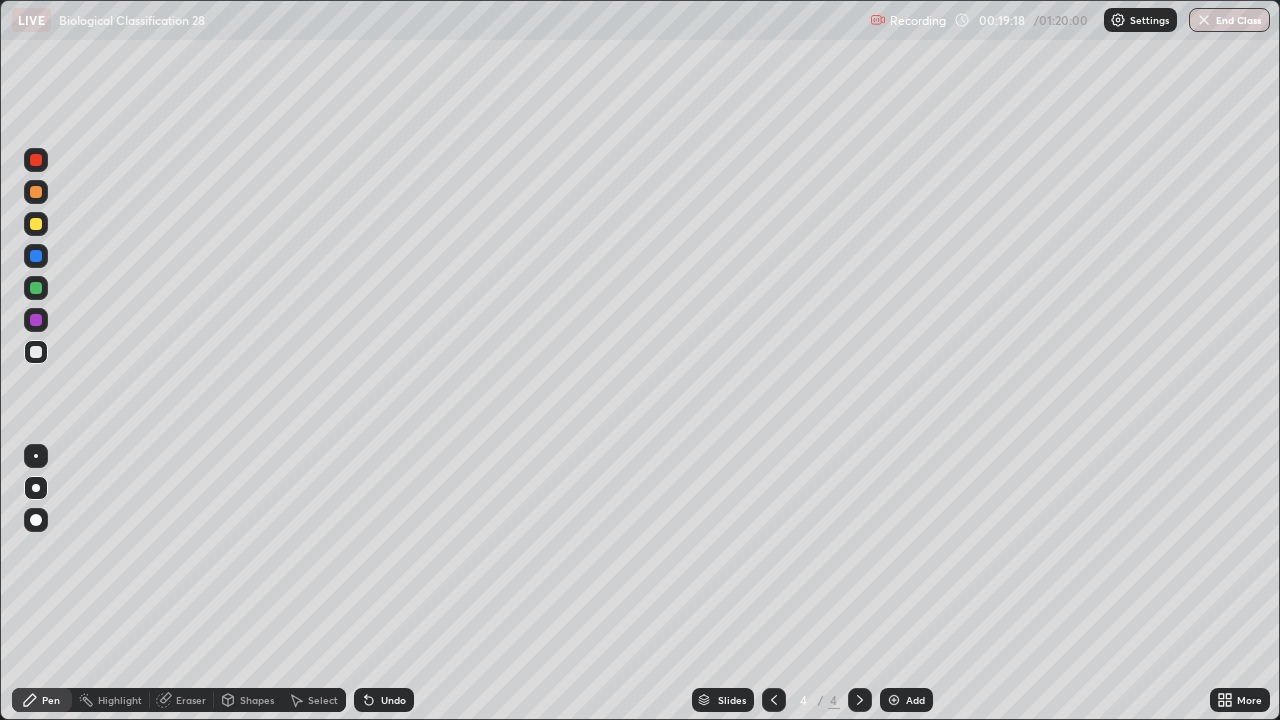 click 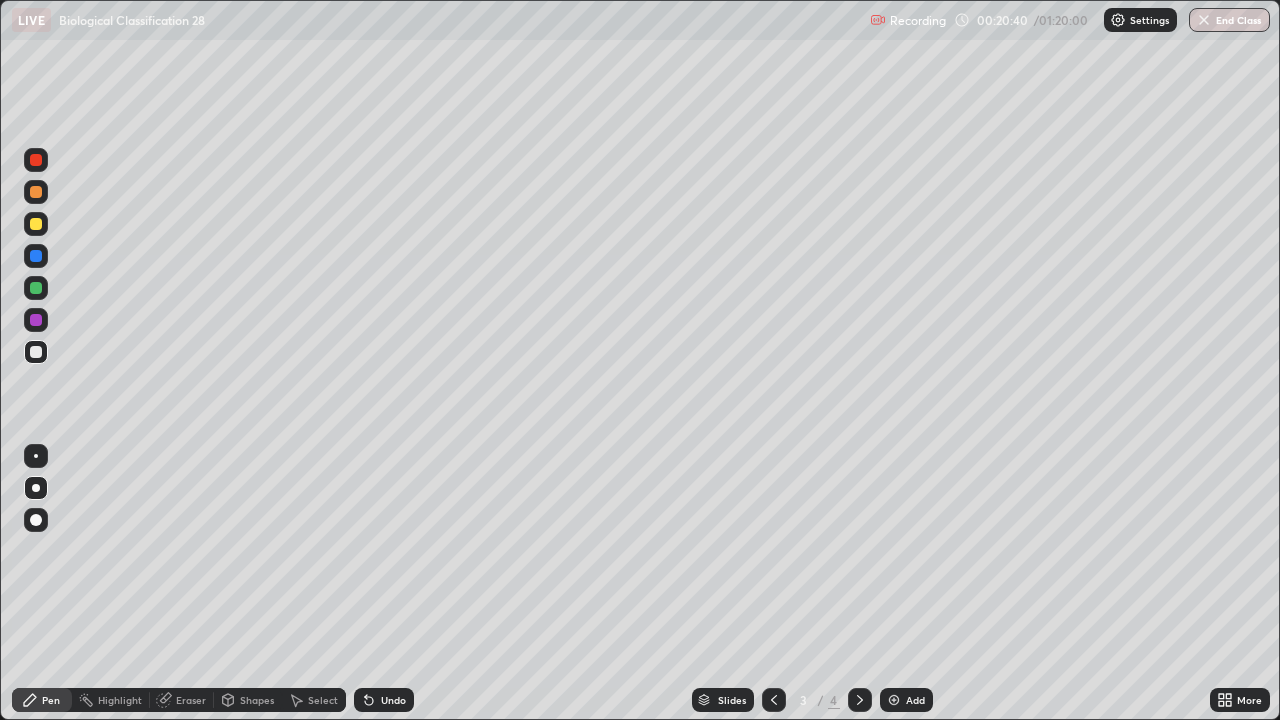 click at bounding box center (36, 288) 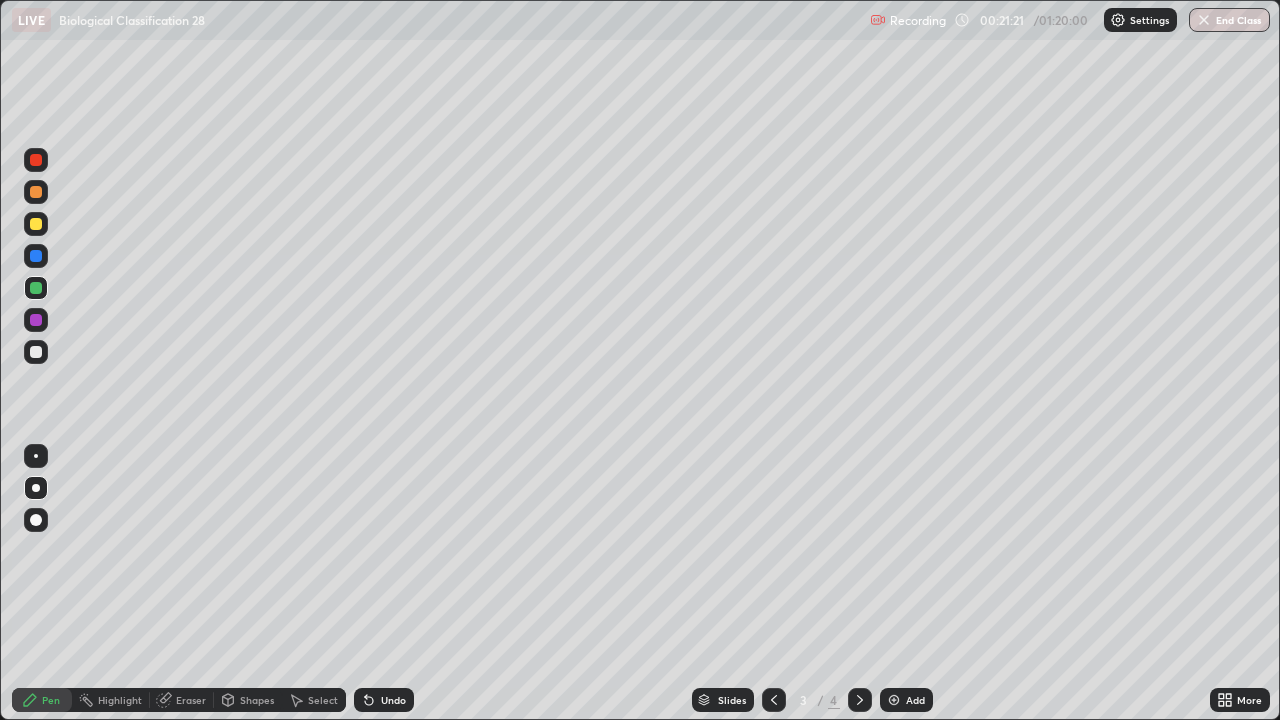 click at bounding box center [36, 160] 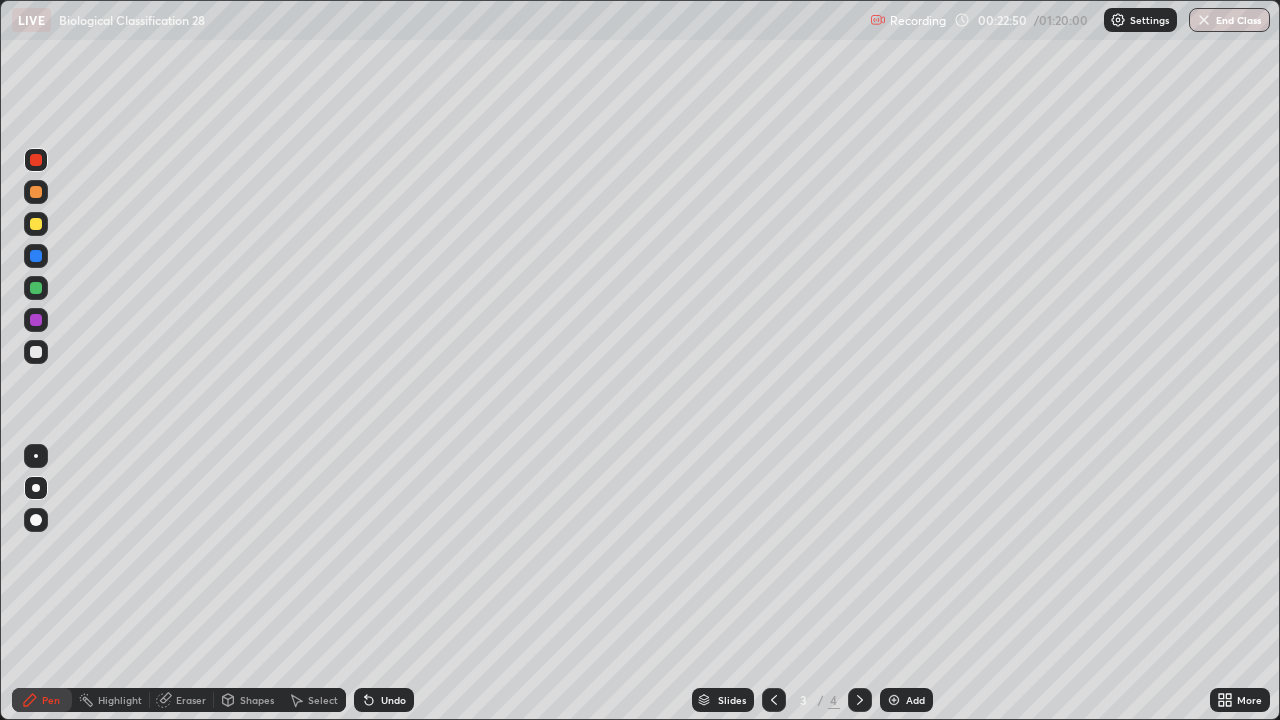 click at bounding box center (36, 256) 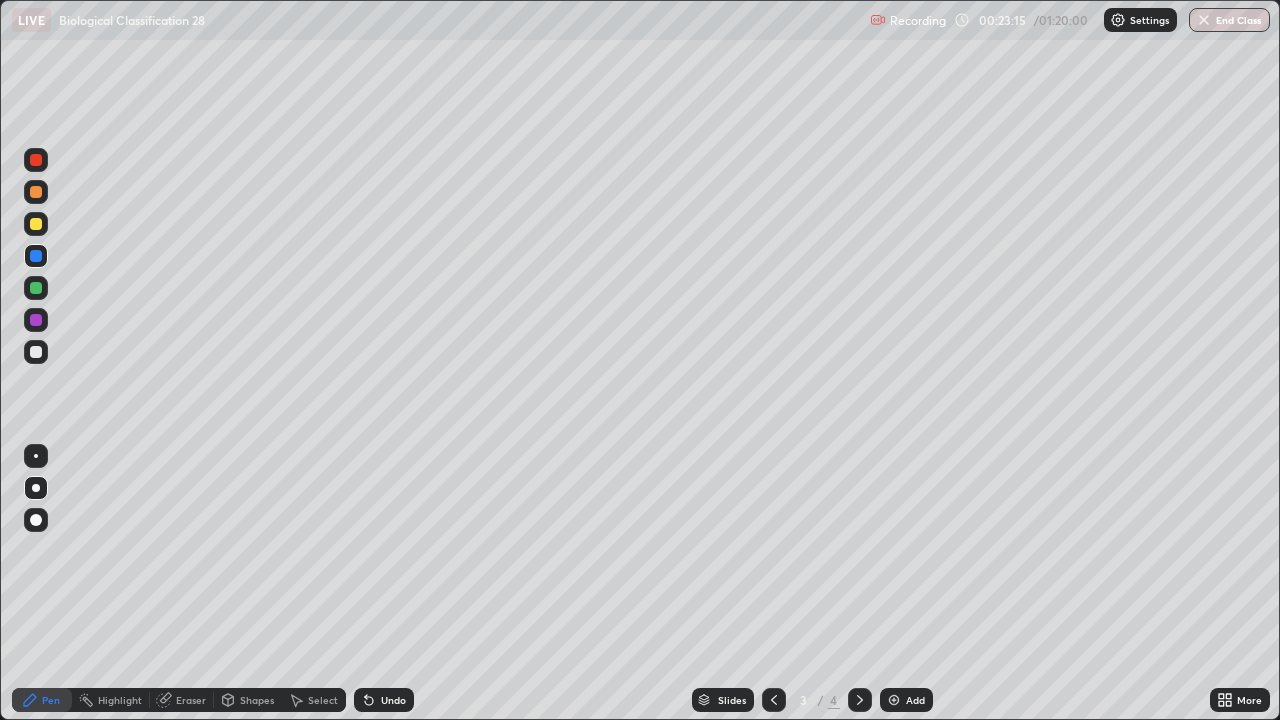 click at bounding box center [36, 352] 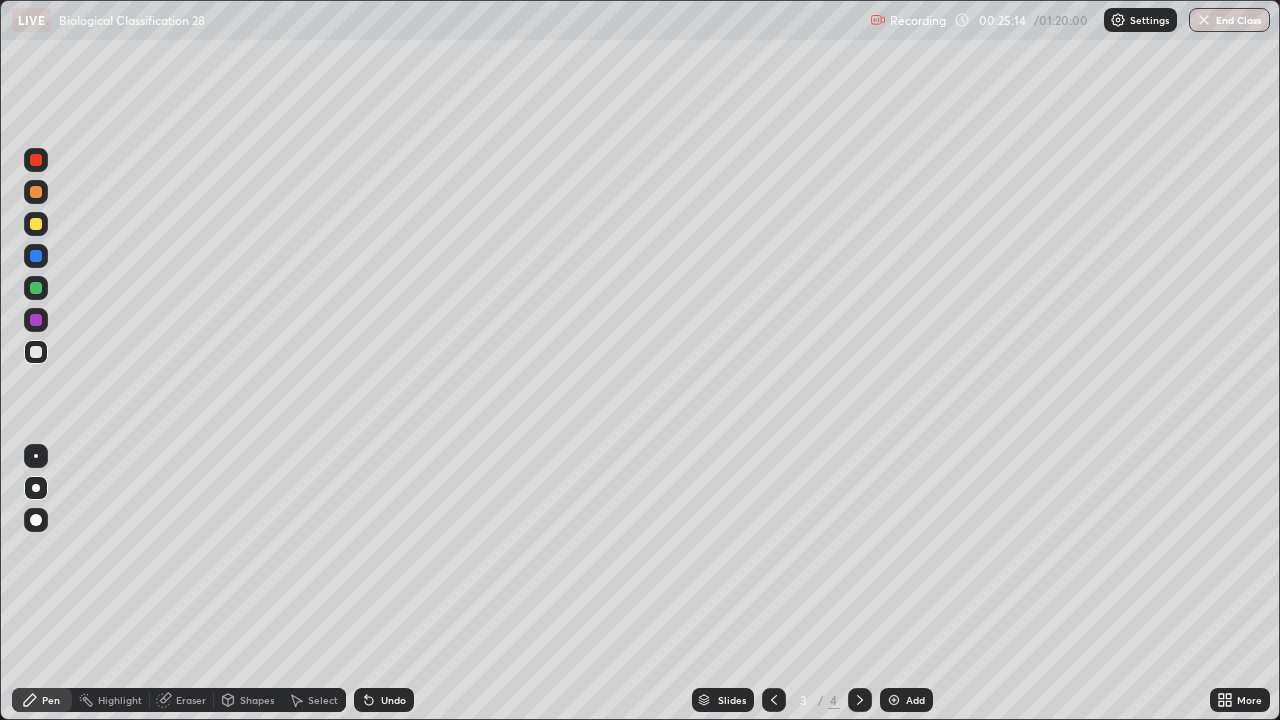 click on "Select" at bounding box center (323, 700) 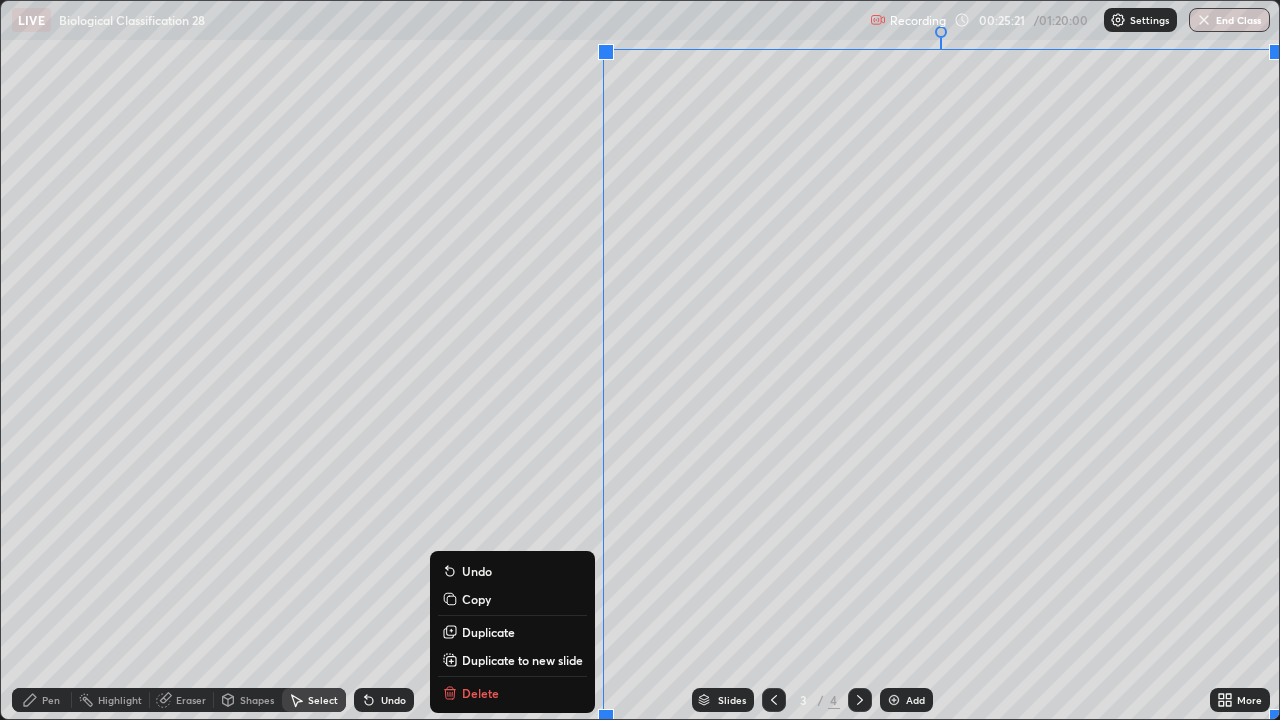 click on "0 ° Undo Copy Duplicate Duplicate to new slide Delete" at bounding box center [640, 360] 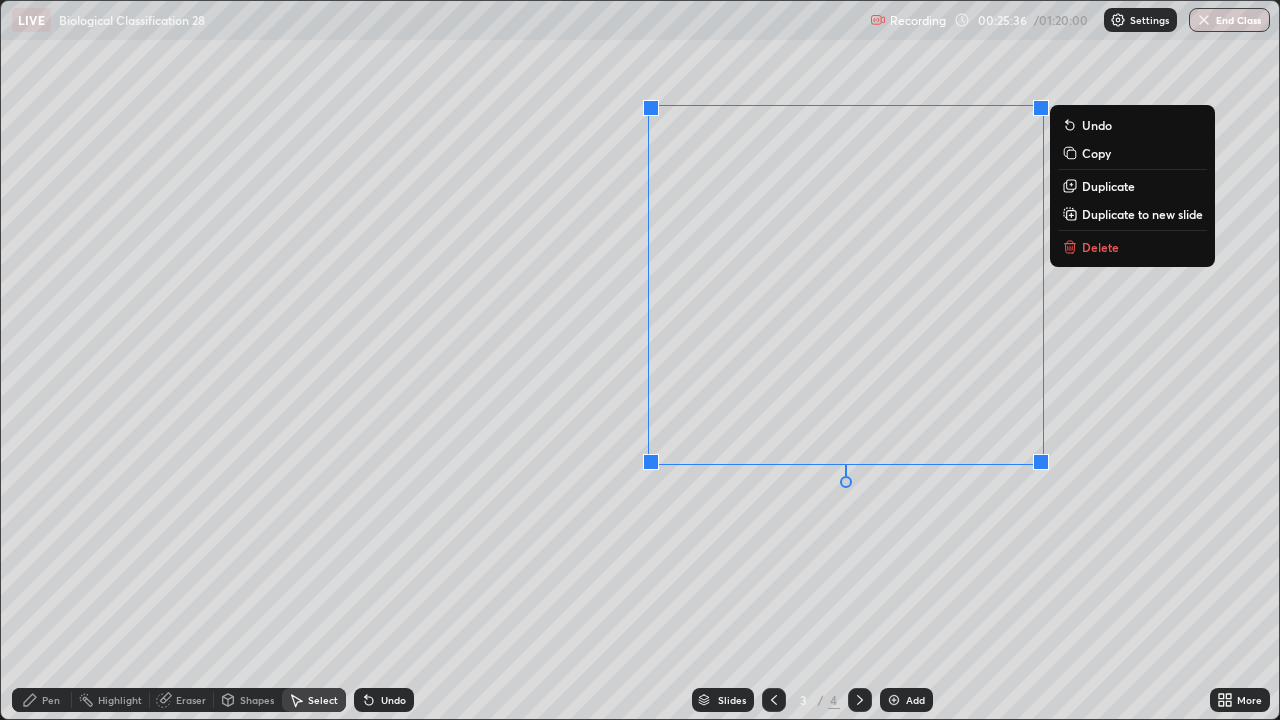 click on "0 ° Undo Copy Duplicate Duplicate to new slide Delete" at bounding box center [640, 360] 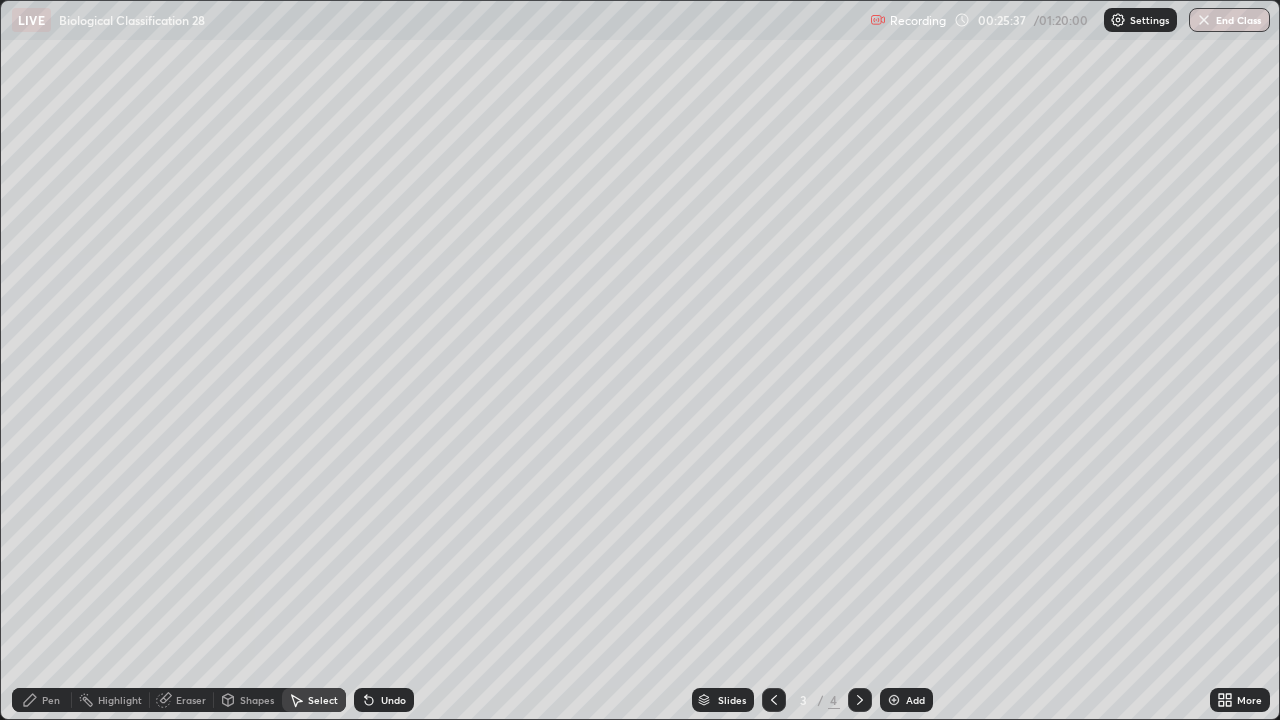 click on "Pen" at bounding box center (51, 700) 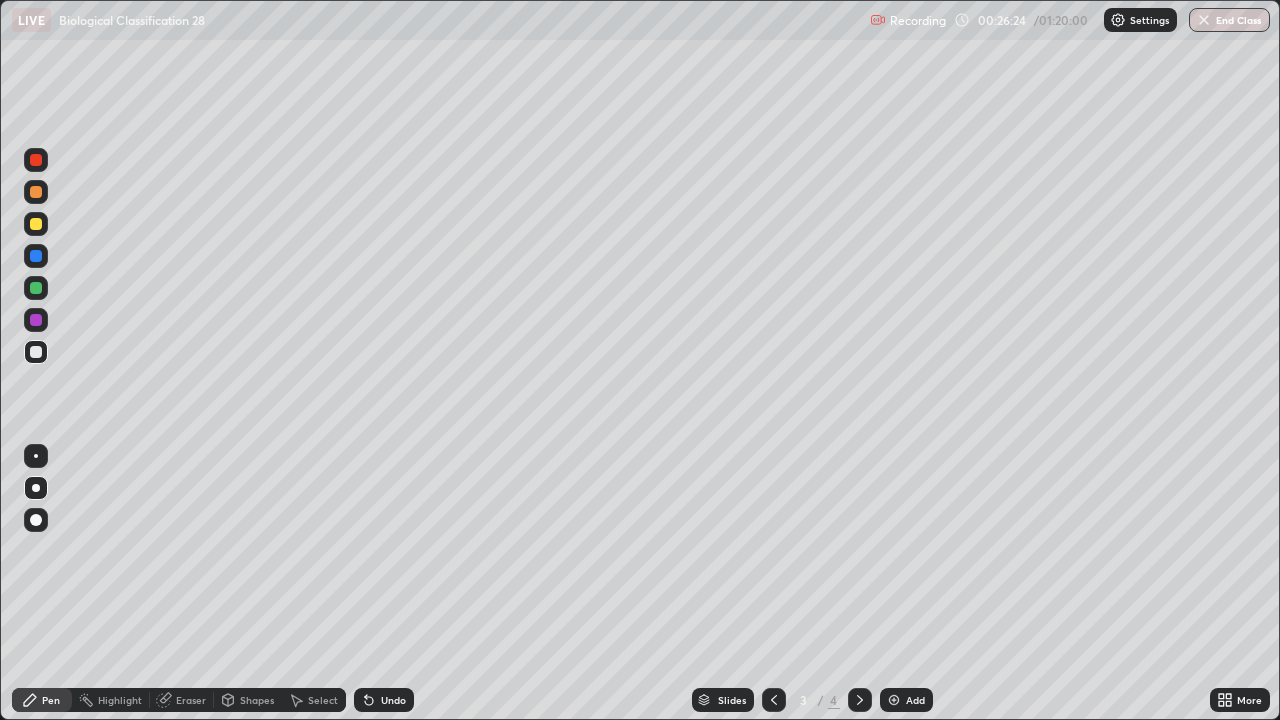 click at bounding box center [36, 256] 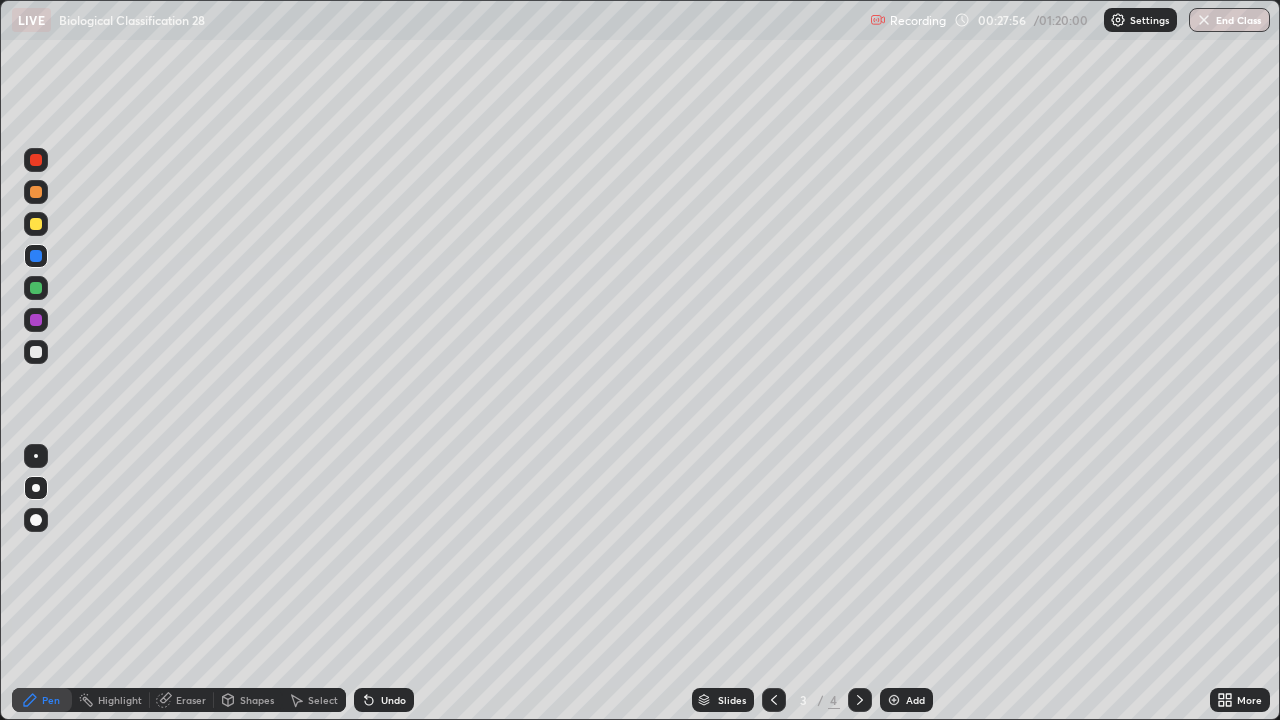 click at bounding box center [36, 160] 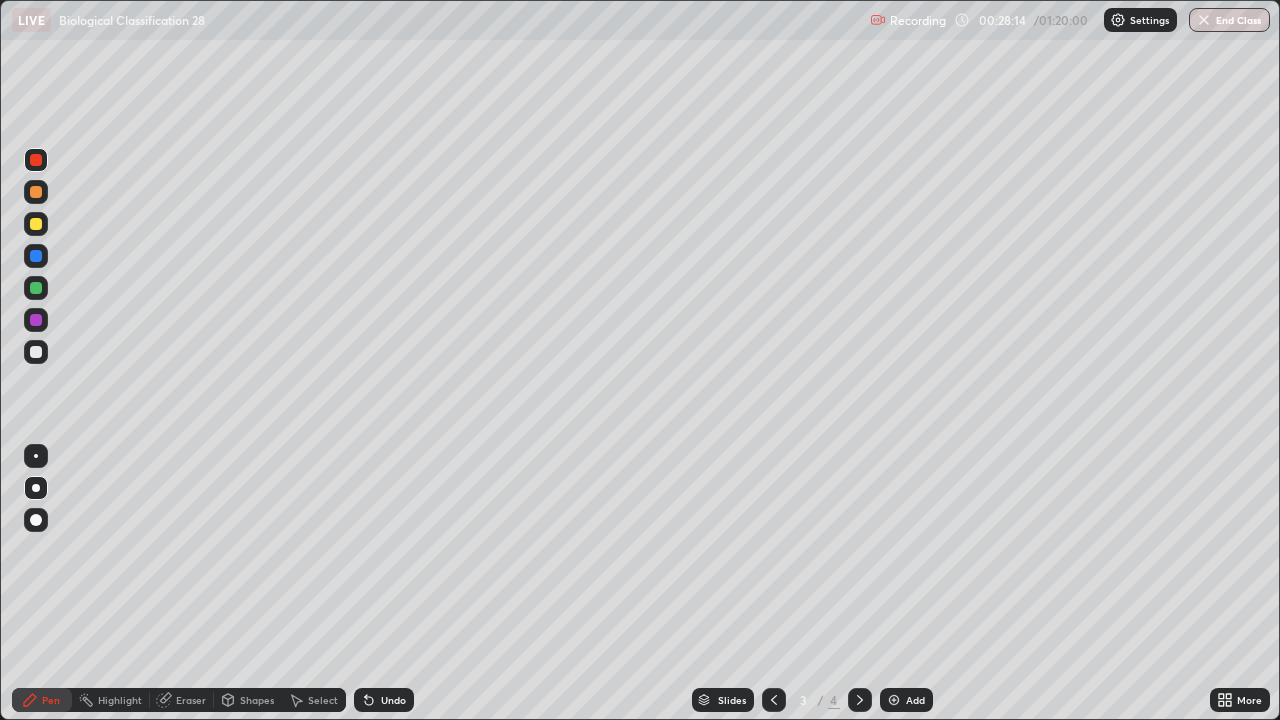 click on "Undo" at bounding box center (384, 700) 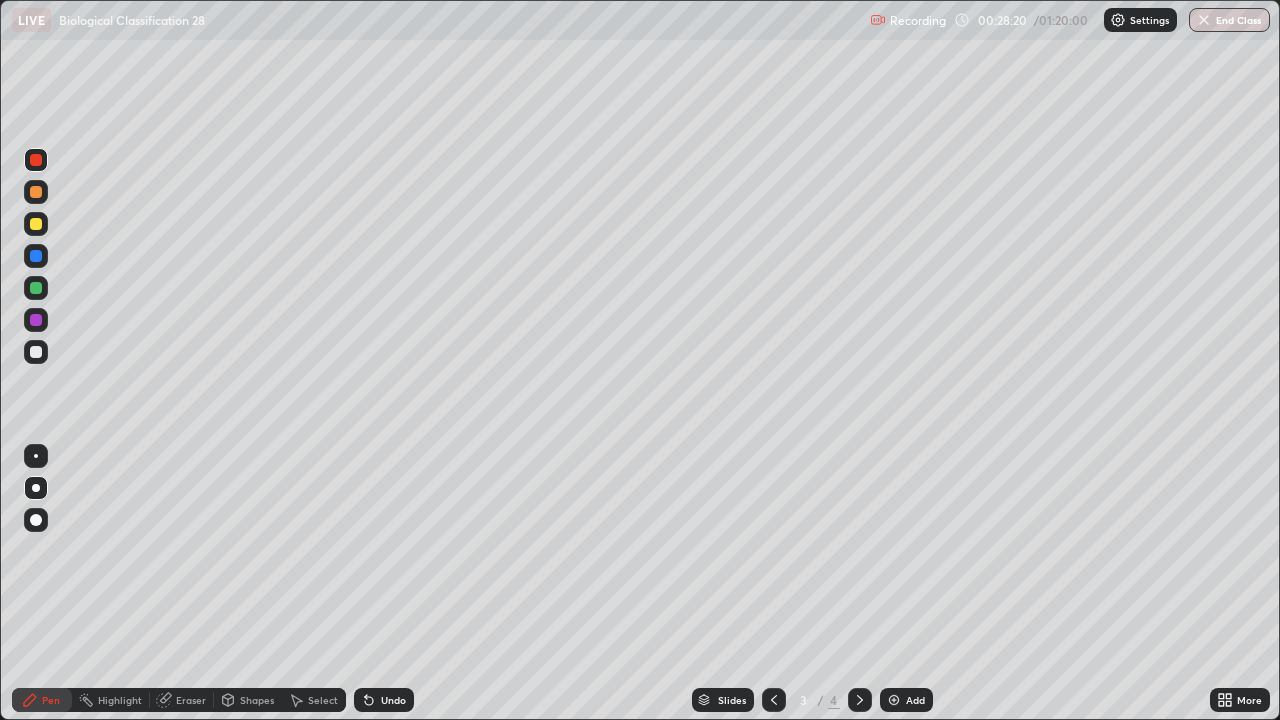 click on "Highlight" at bounding box center [111, 700] 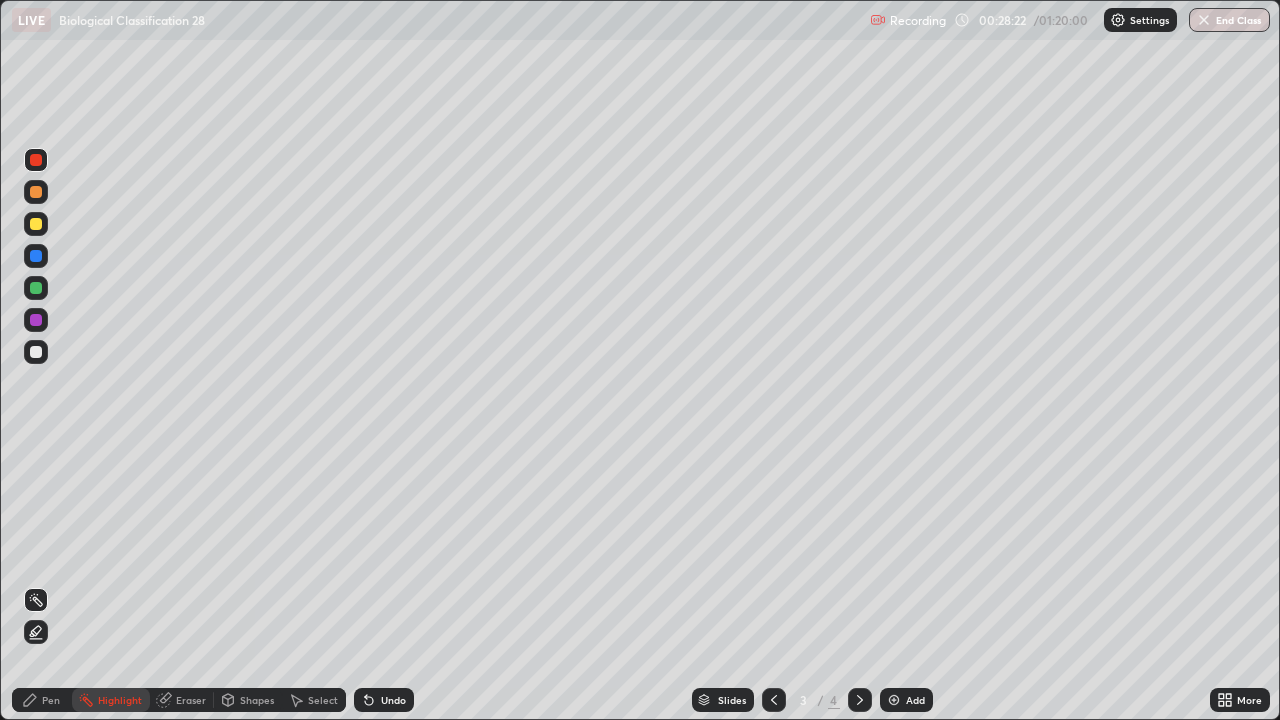 click on "Pen" at bounding box center (51, 700) 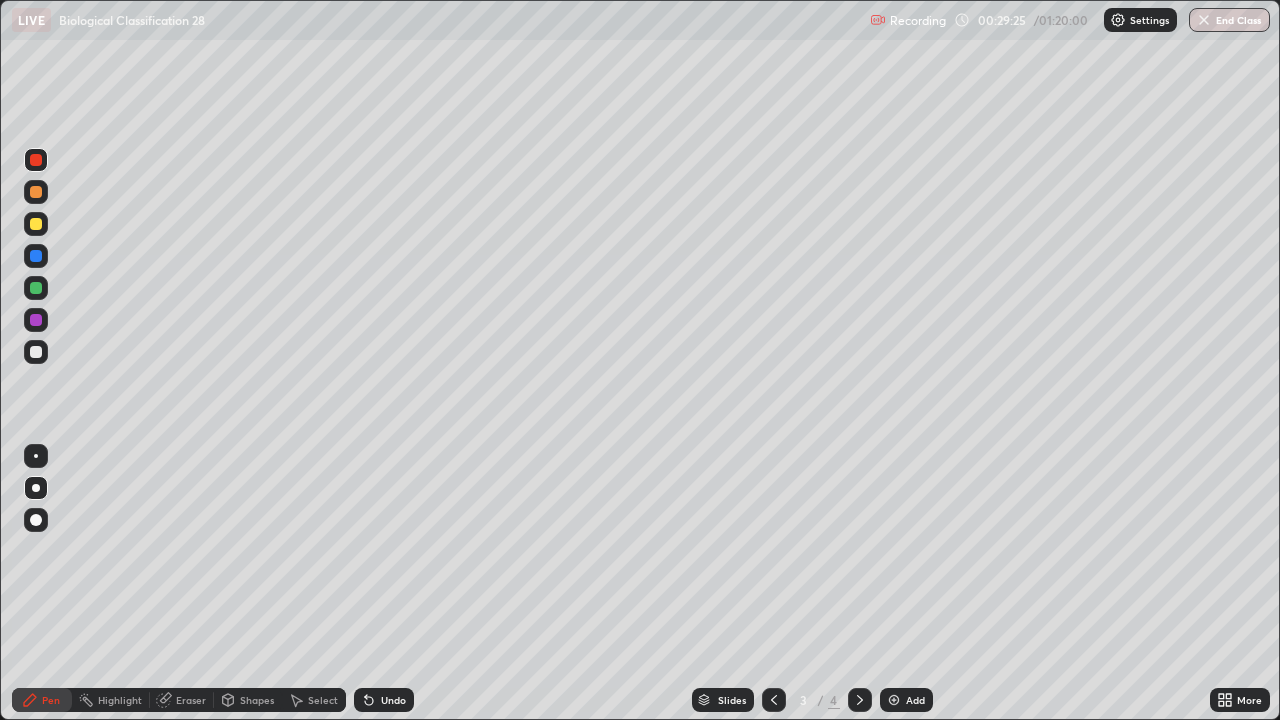 click 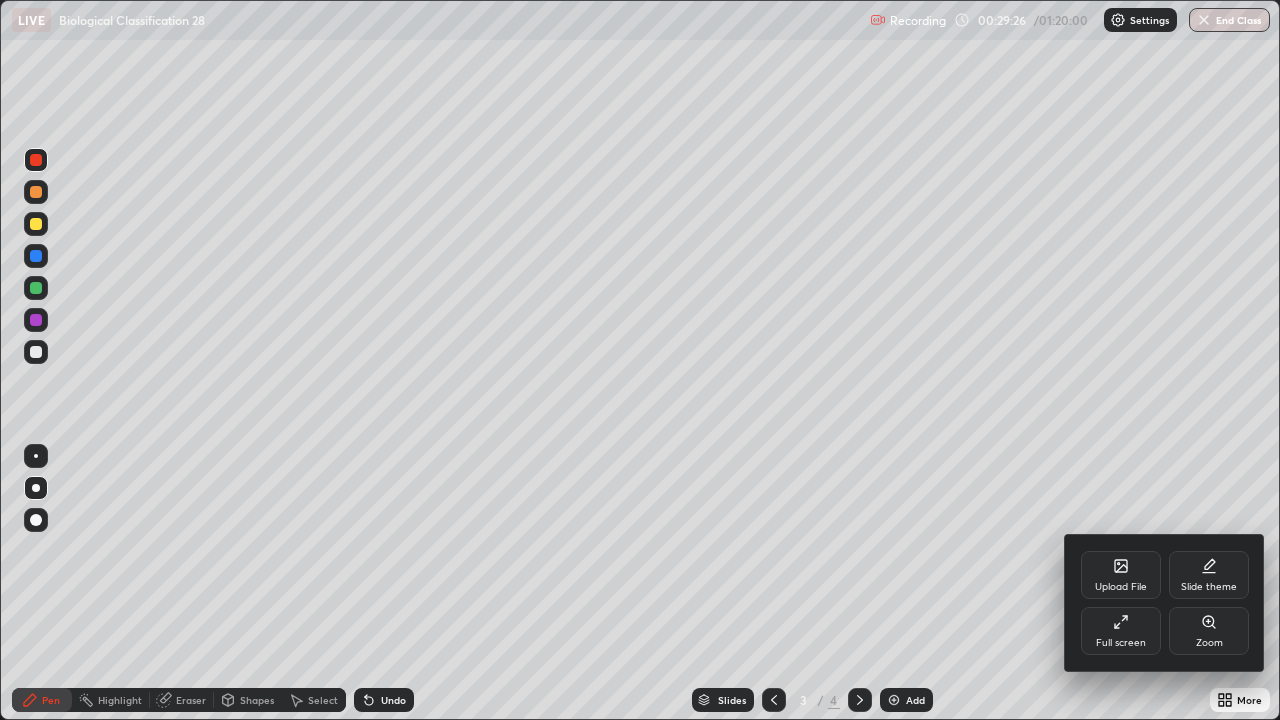 click 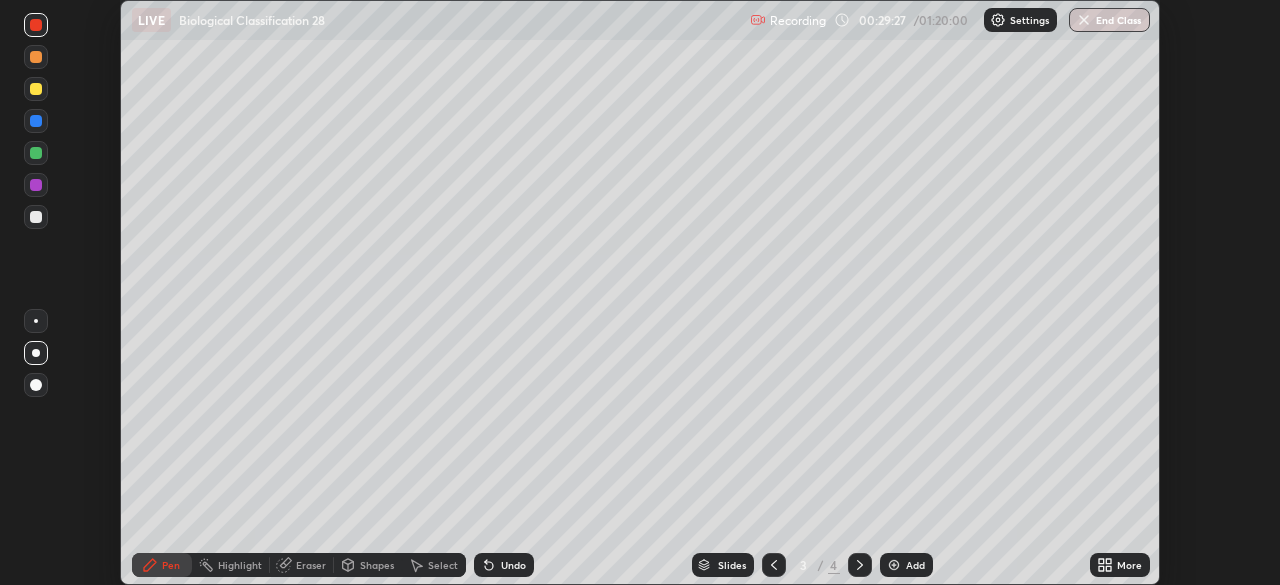 scroll, scrollTop: 585, scrollLeft: 1280, axis: both 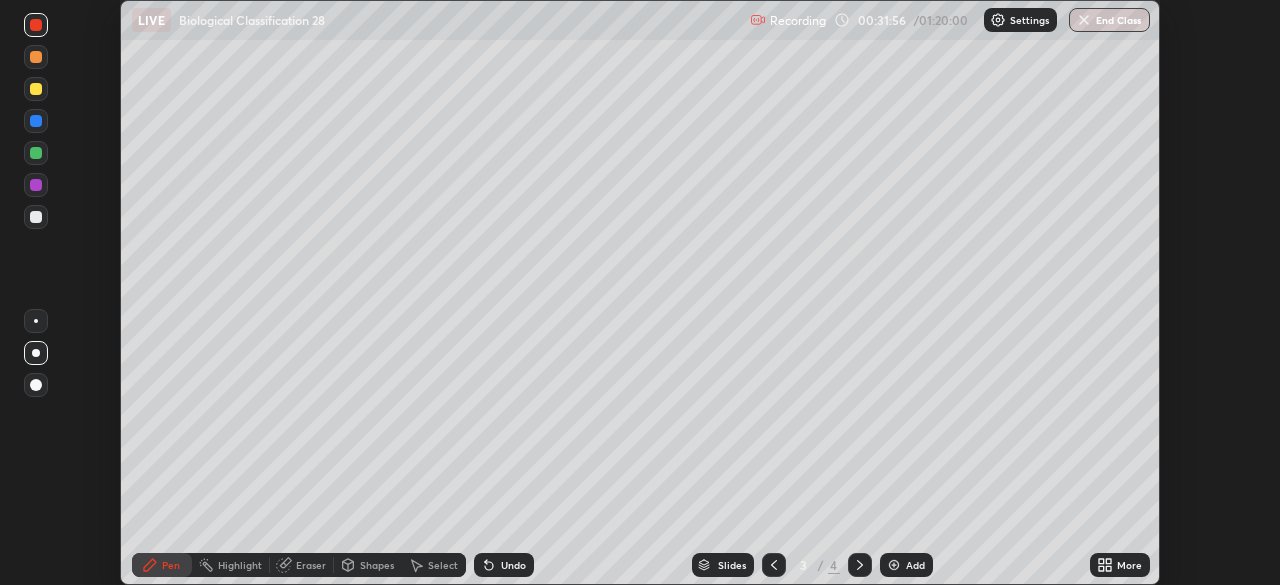 click on "Add" at bounding box center (915, 565) 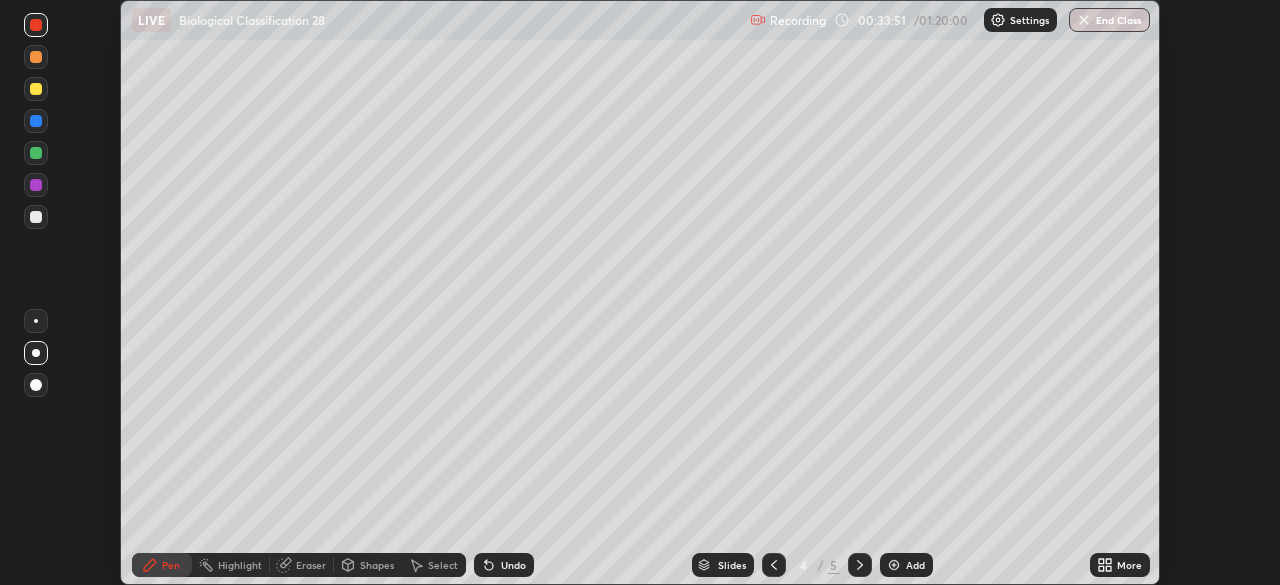 click 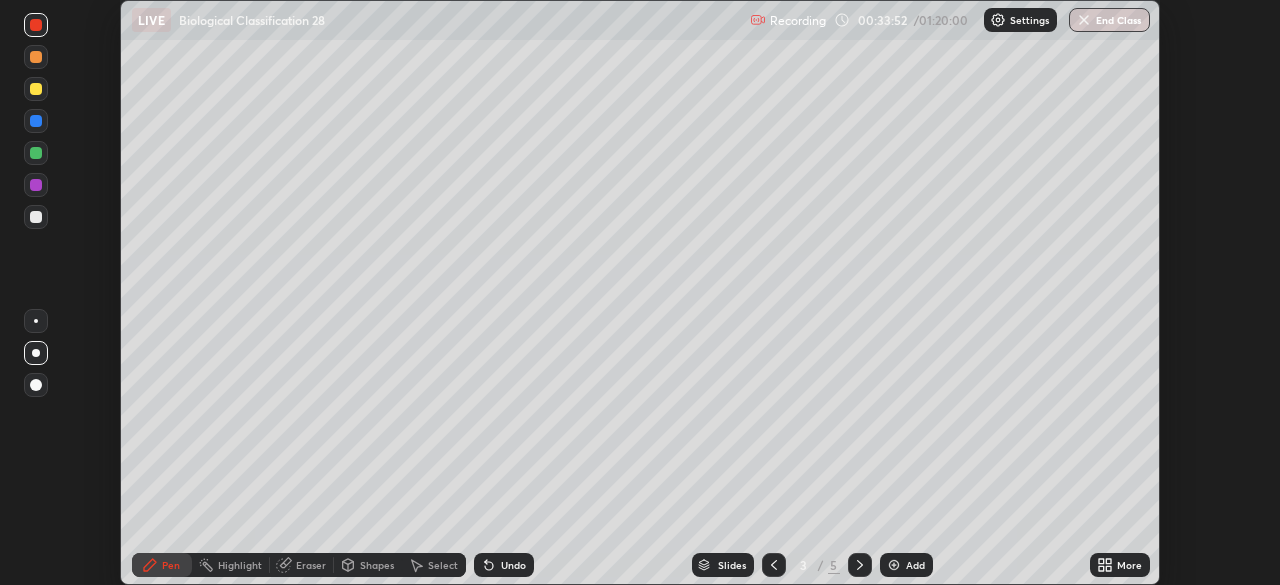 click 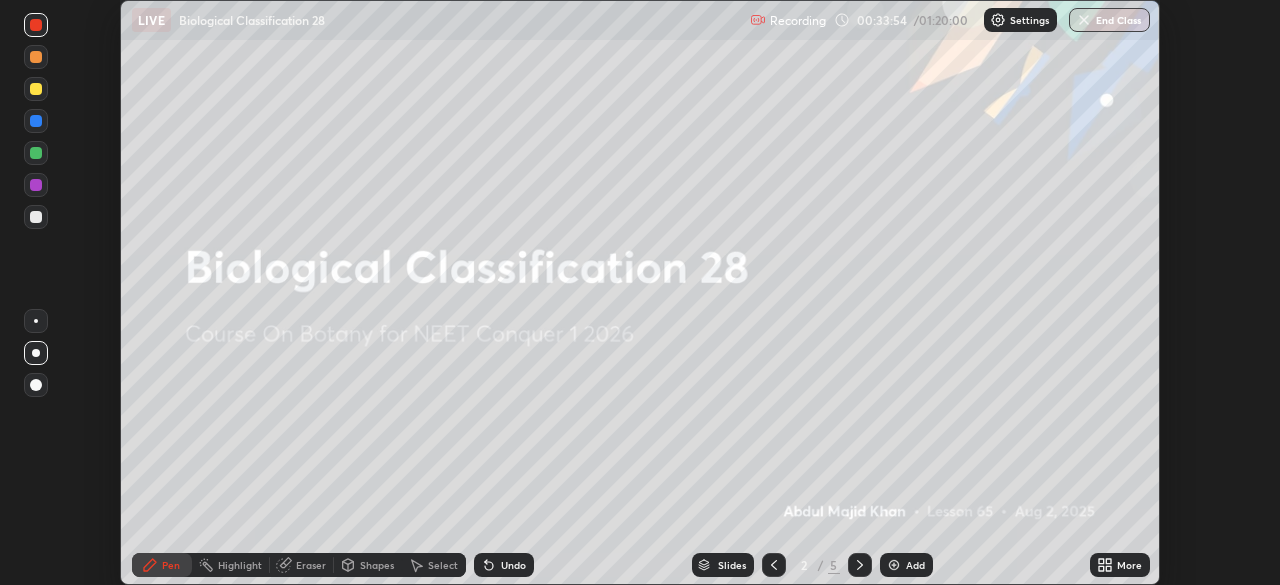 click 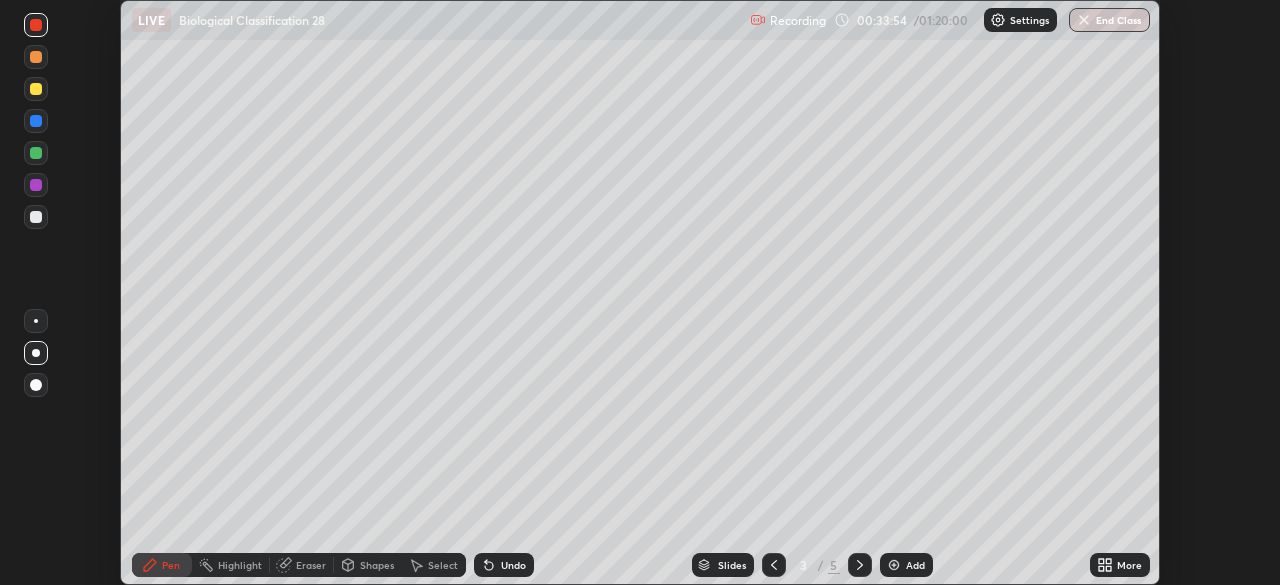 click 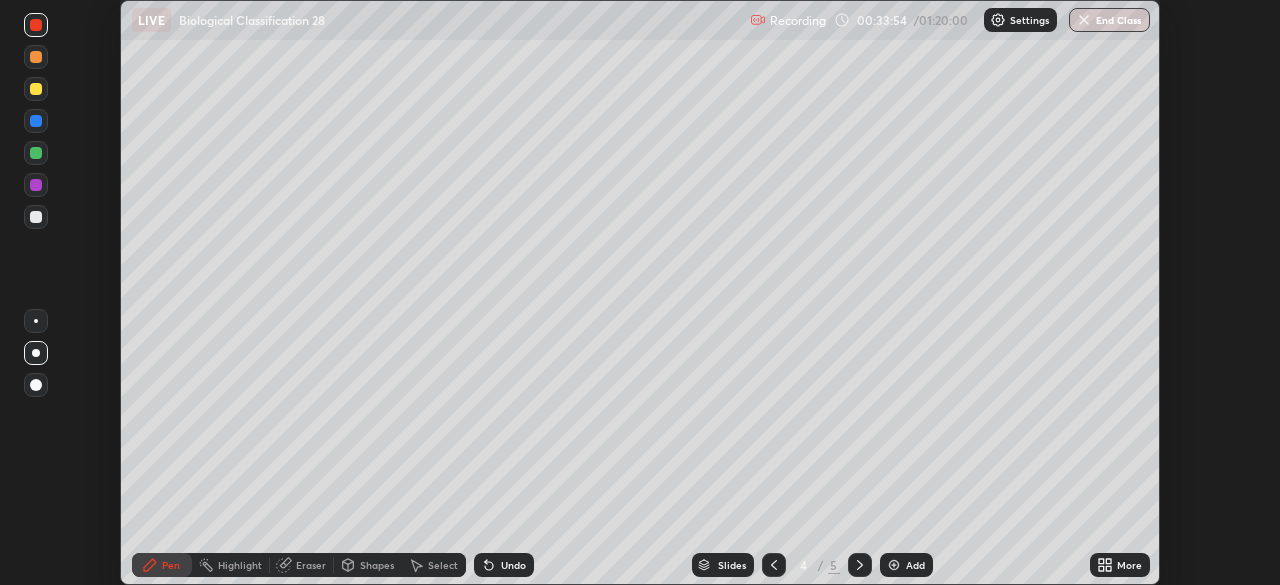 click 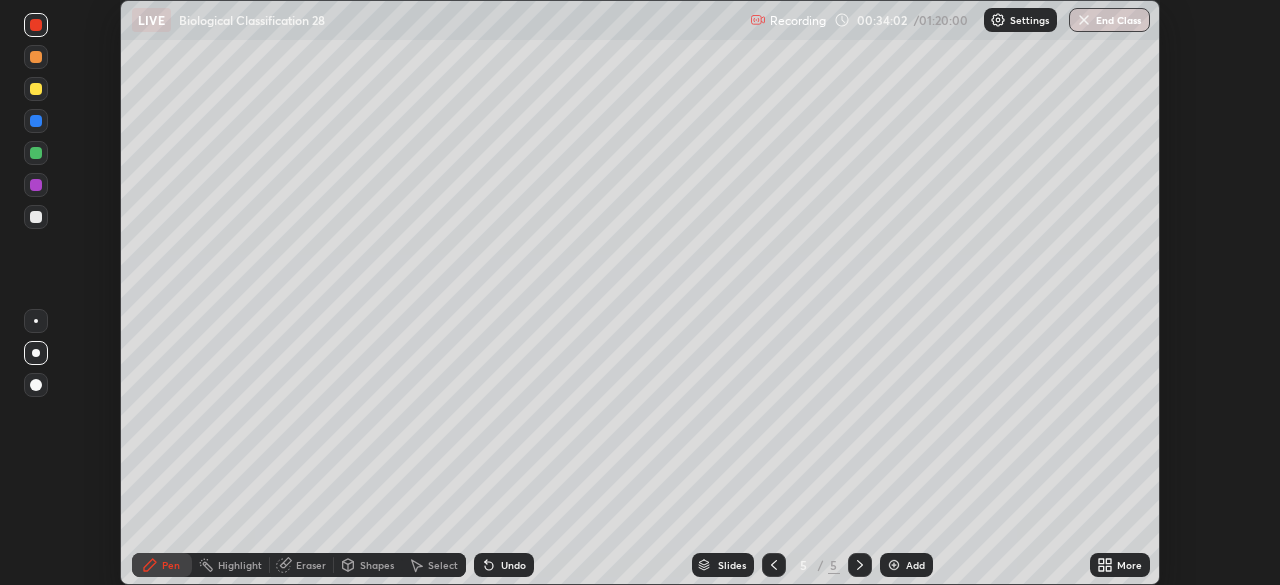 click at bounding box center [36, 217] 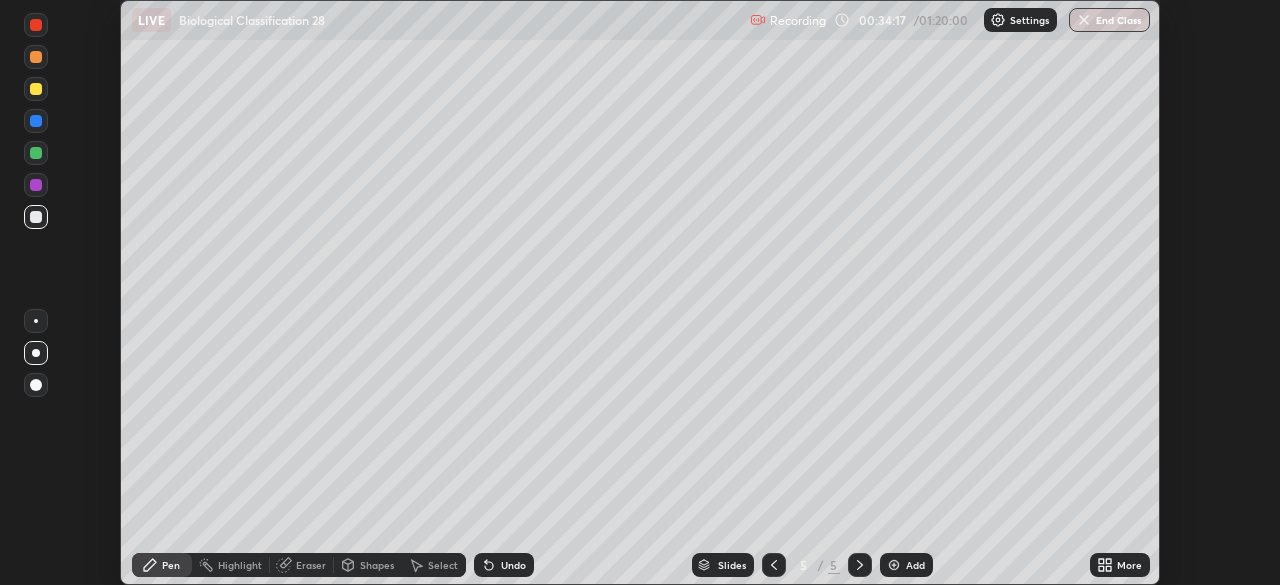 click 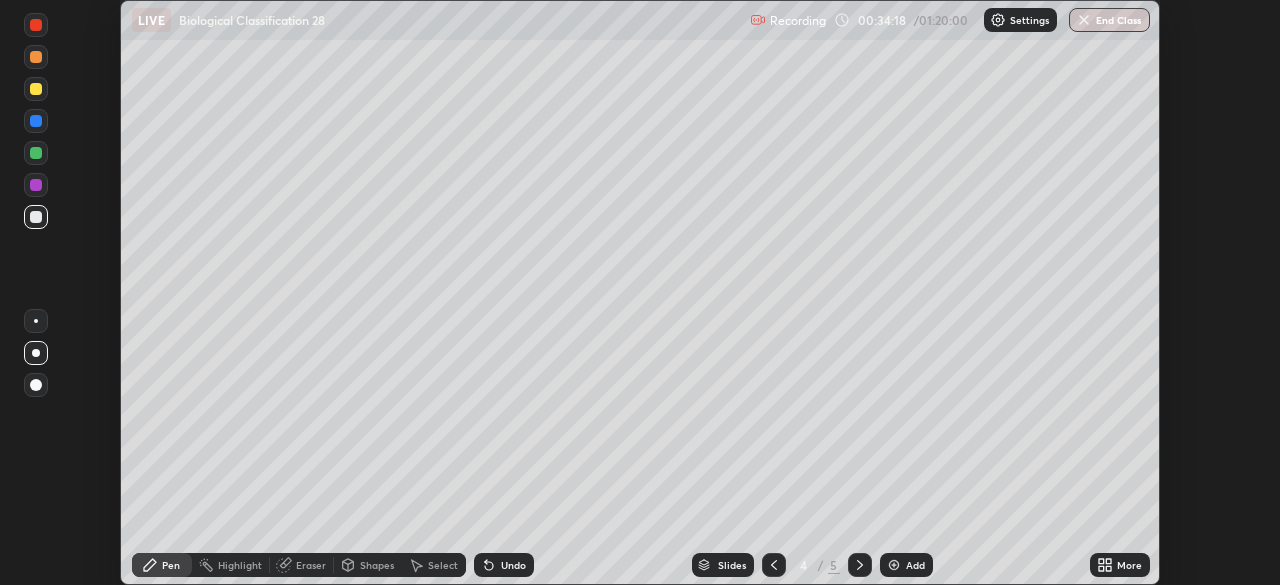 click 